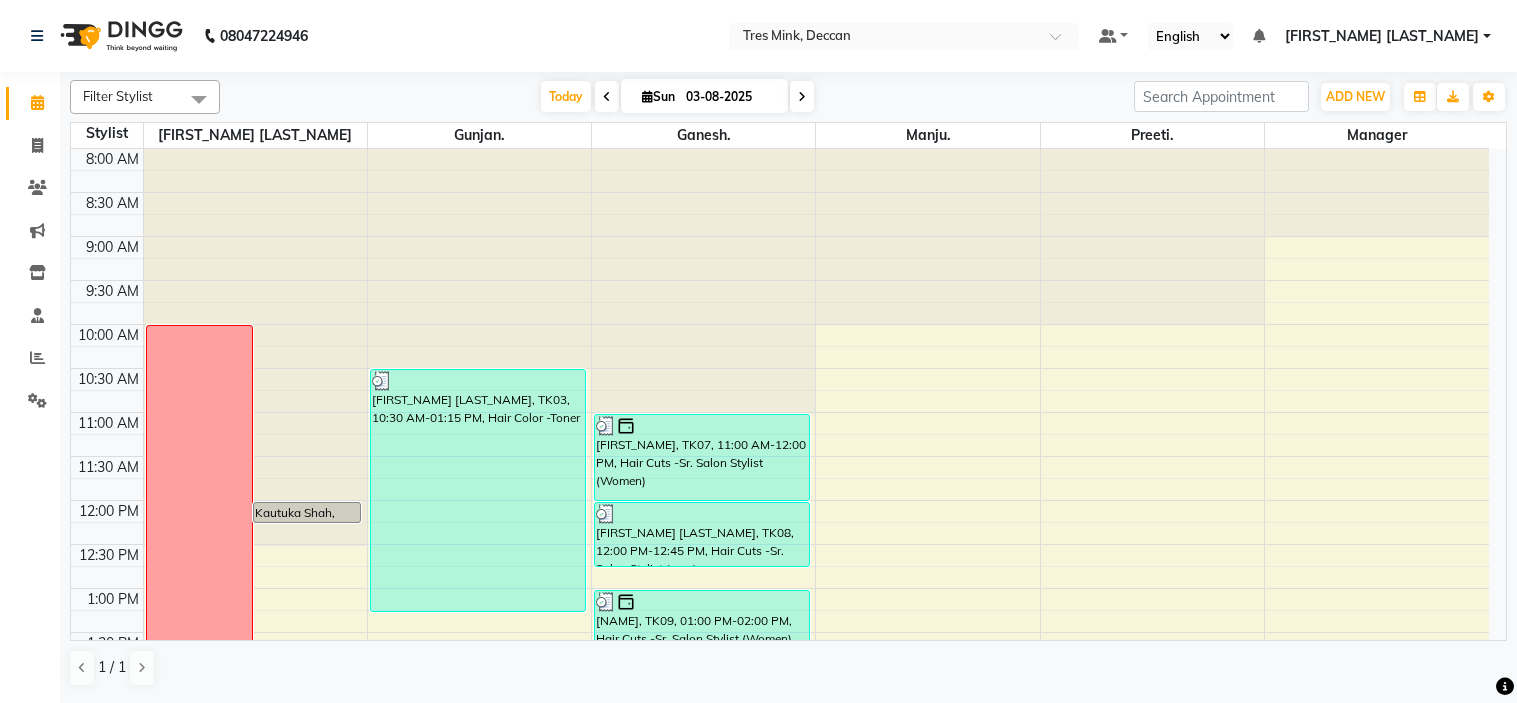 scroll, scrollTop: 0, scrollLeft: 0, axis: both 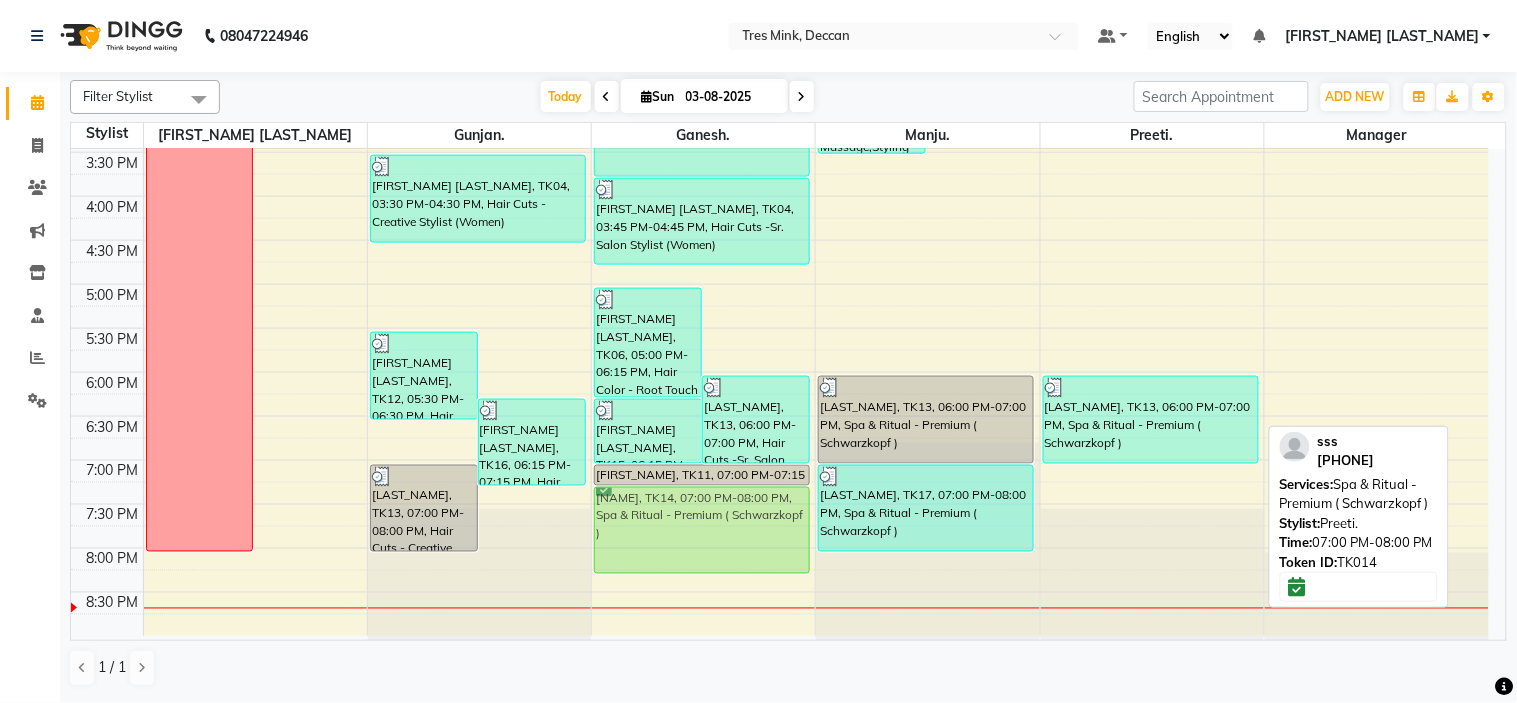 drag, startPoint x: 1138, startPoint y: 516, endPoint x: 741, endPoint y: 530, distance: 397.24677 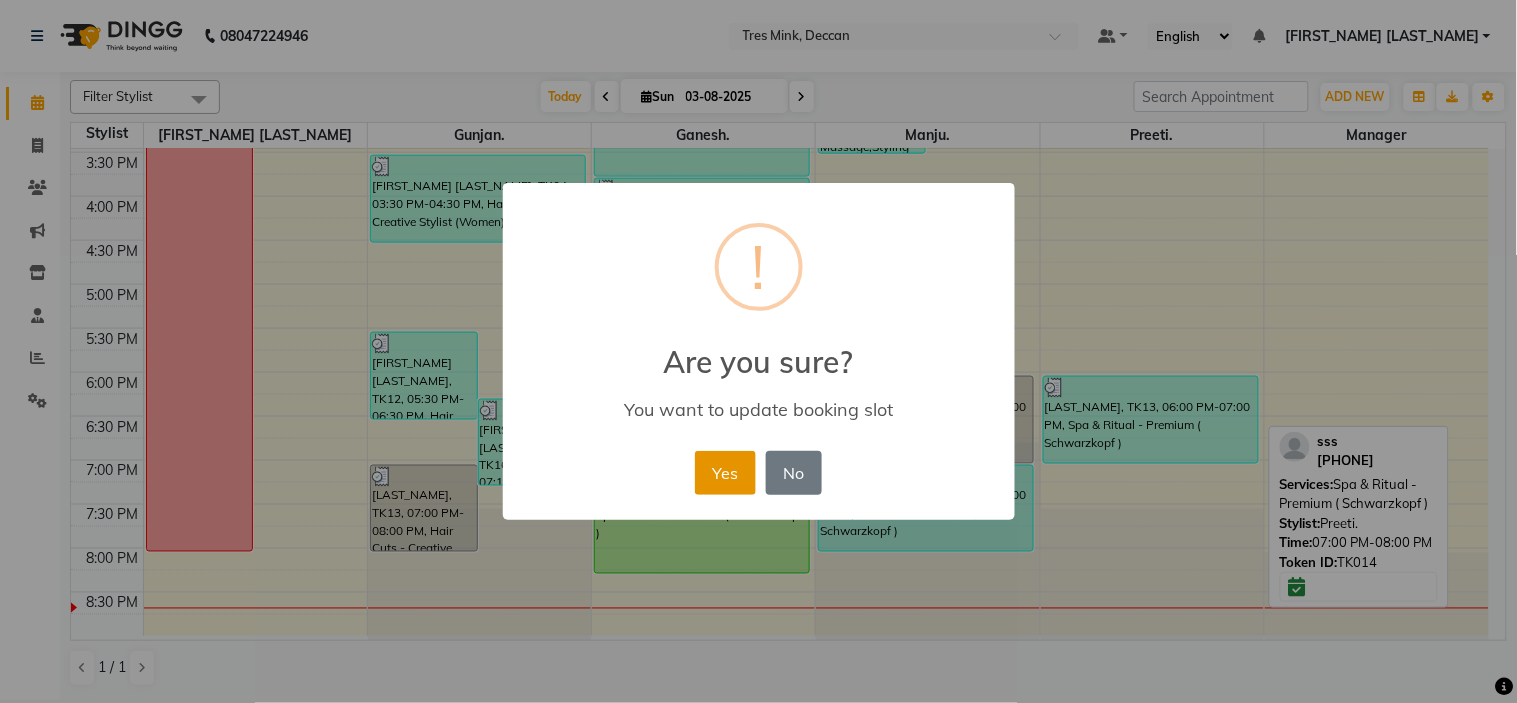 click on "Yes" at bounding box center (725, 473) 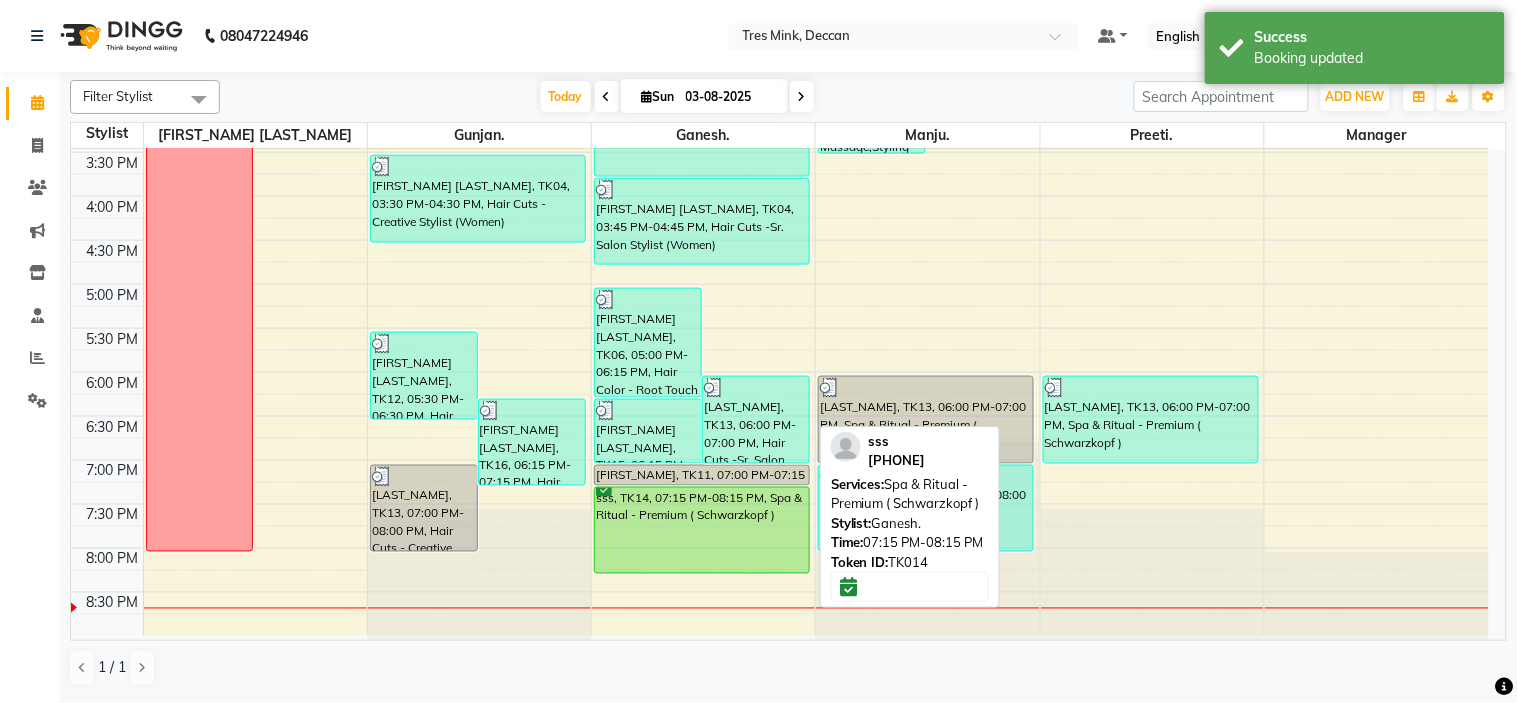 click on "sss, TK14, 07:15 PM-08:15 PM, Spa & Ritual - Premium ( Schwarzkopf )" at bounding box center (702, 530) 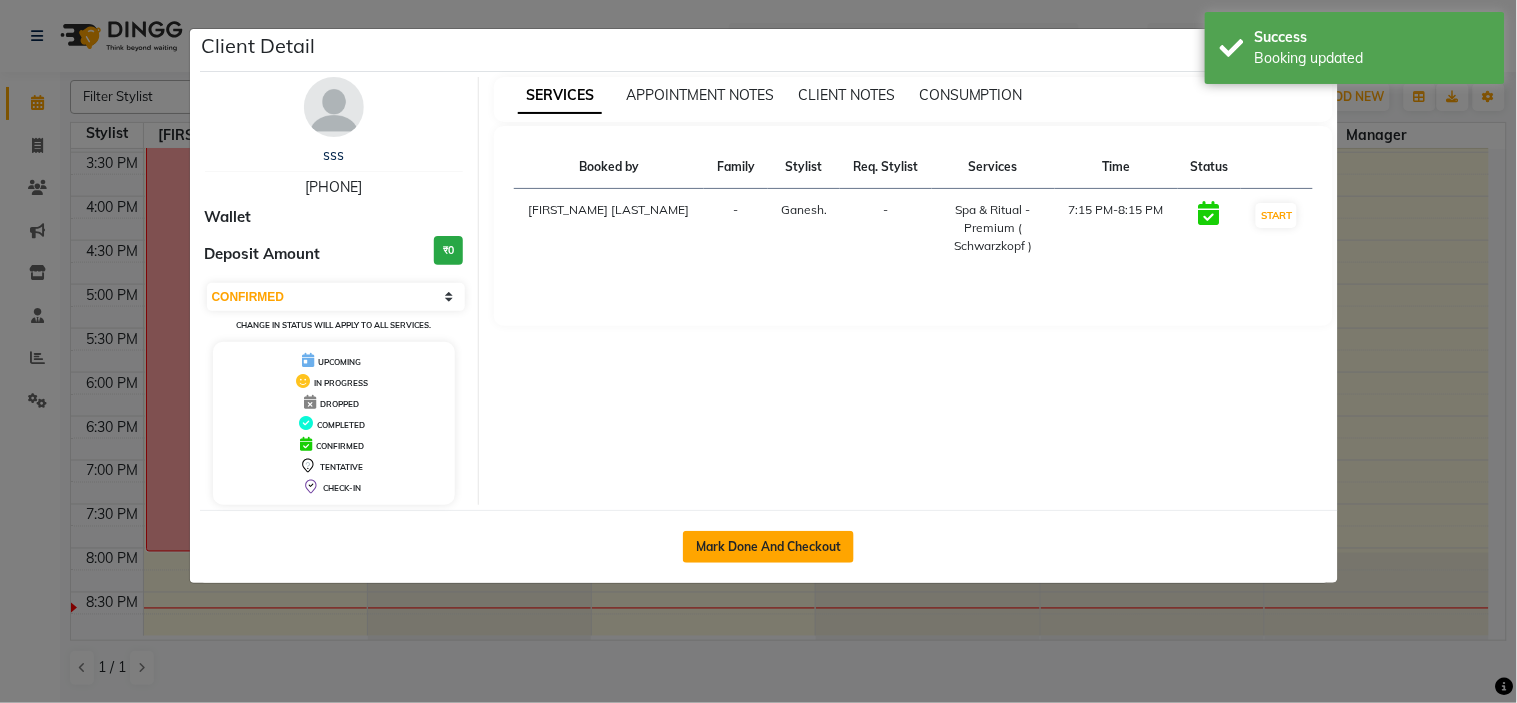 click on "Mark Done And Checkout" 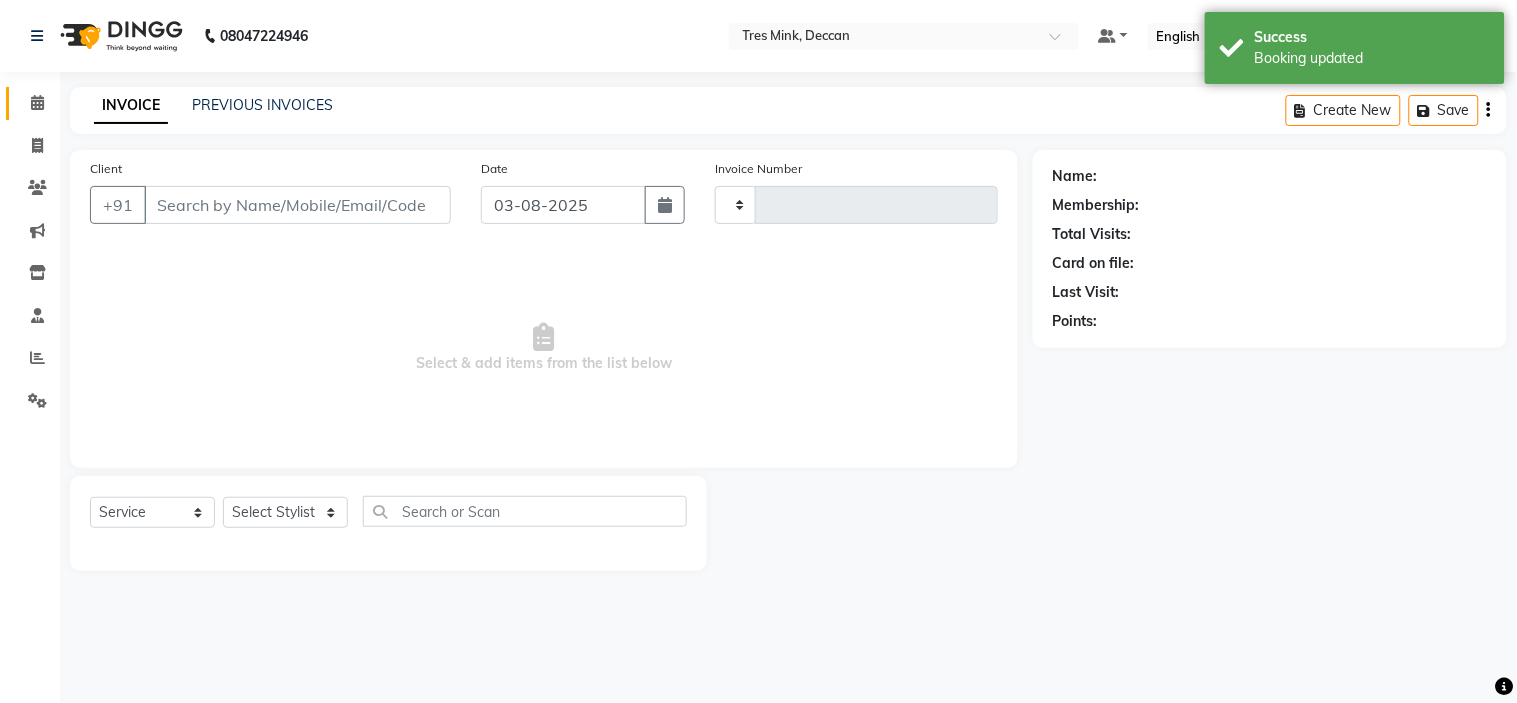 type on "0802" 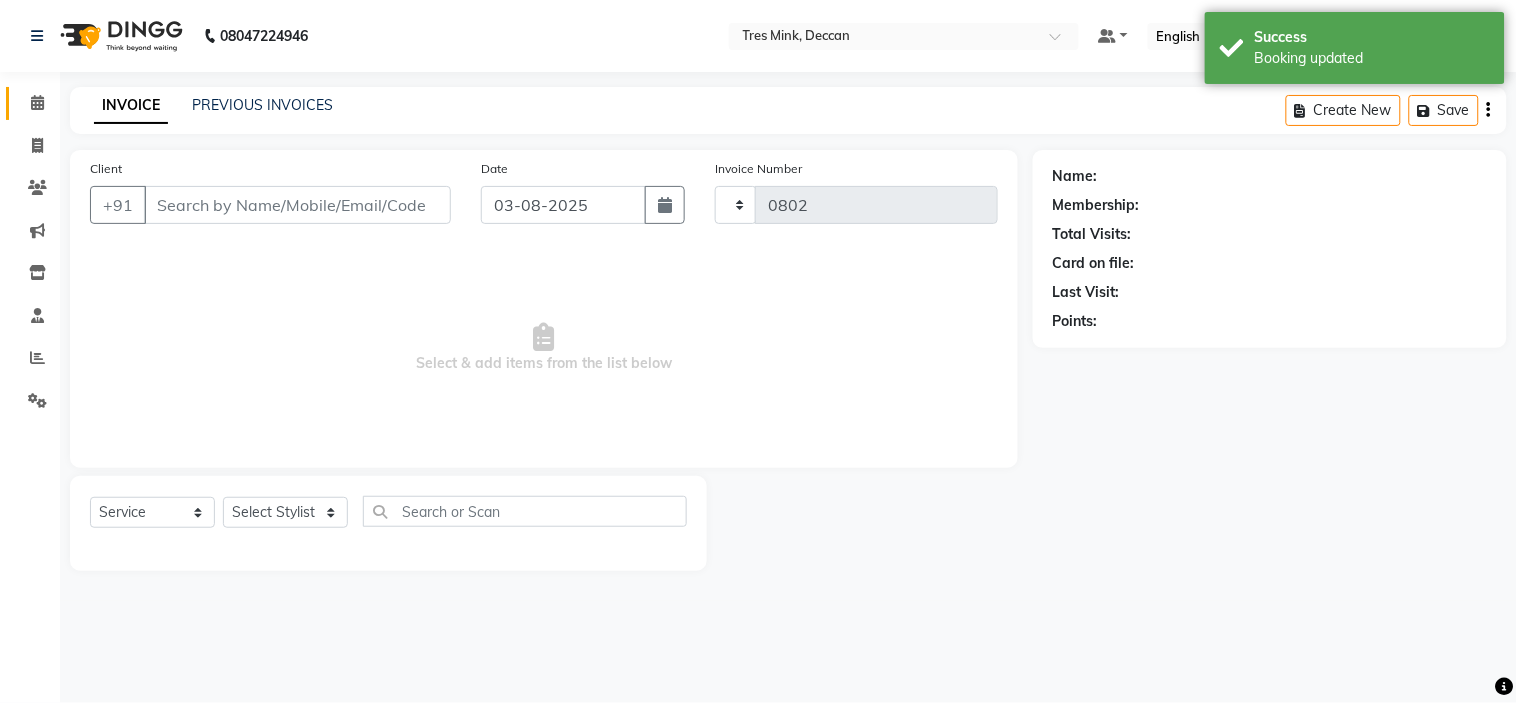 select on "8055" 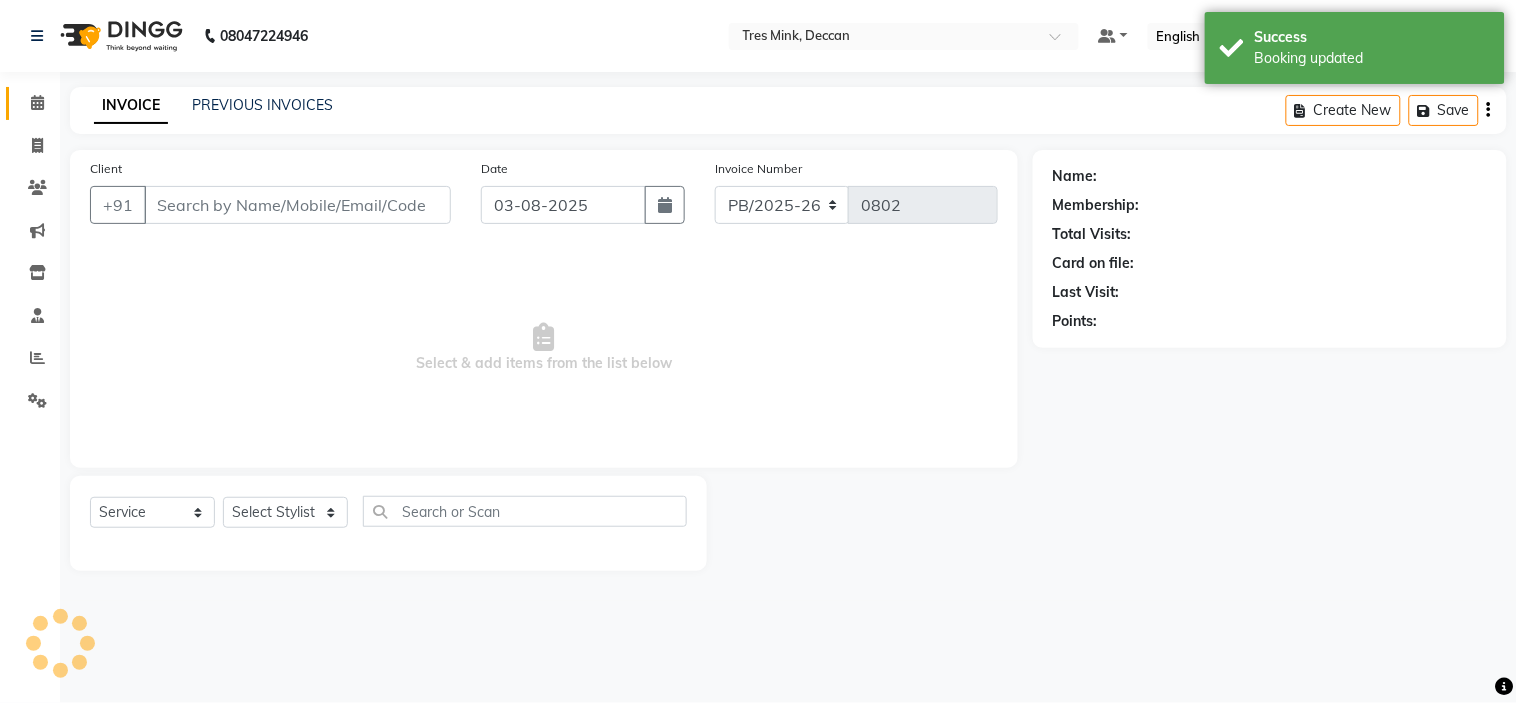 type on "[PHONE]" 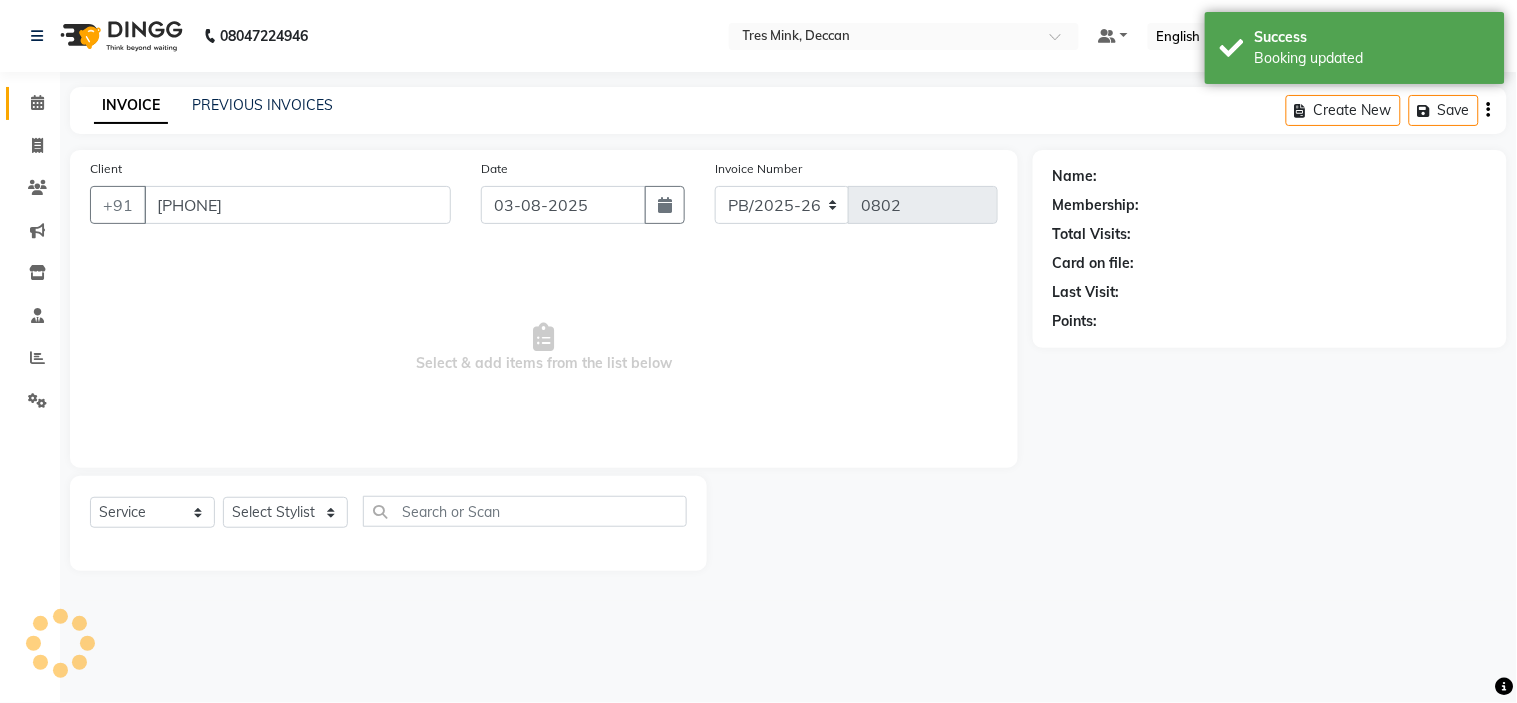 select on "59501" 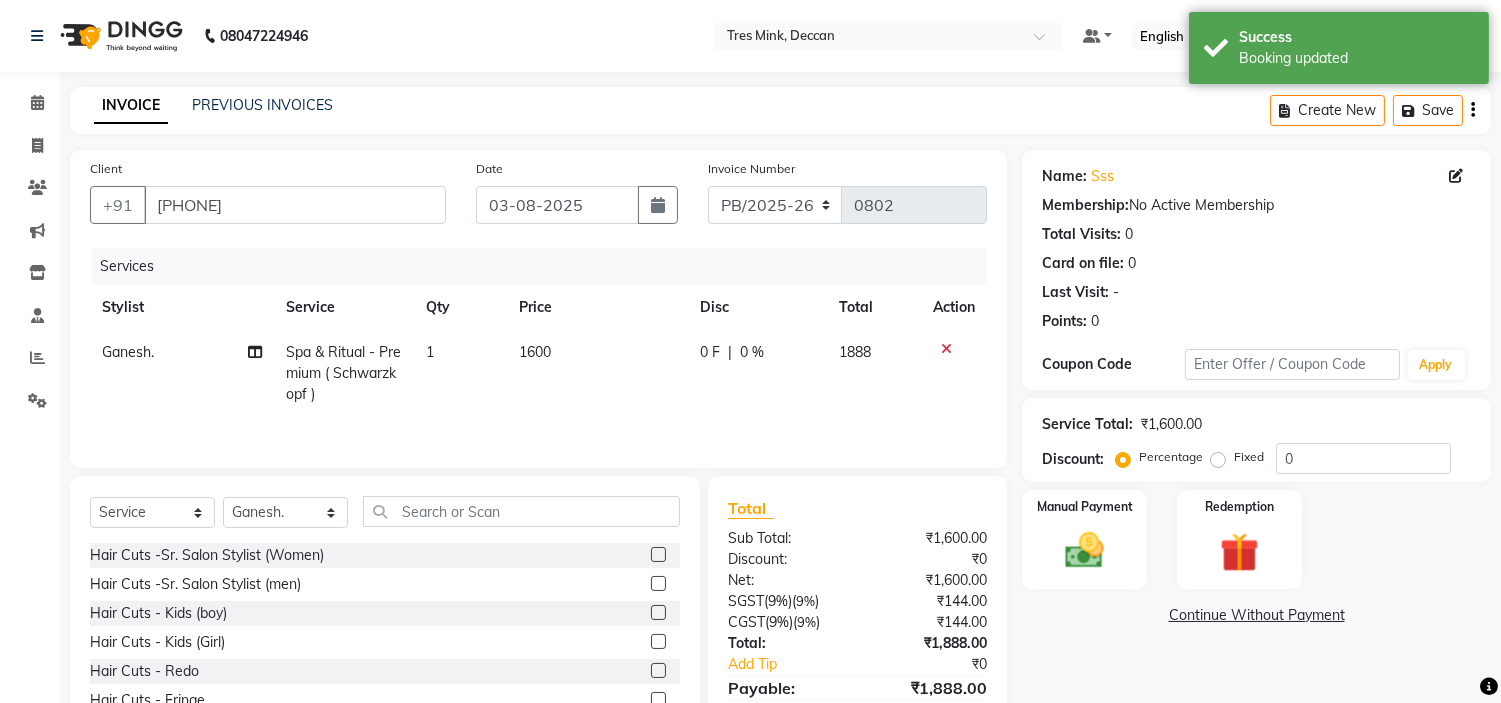 click on "1600" 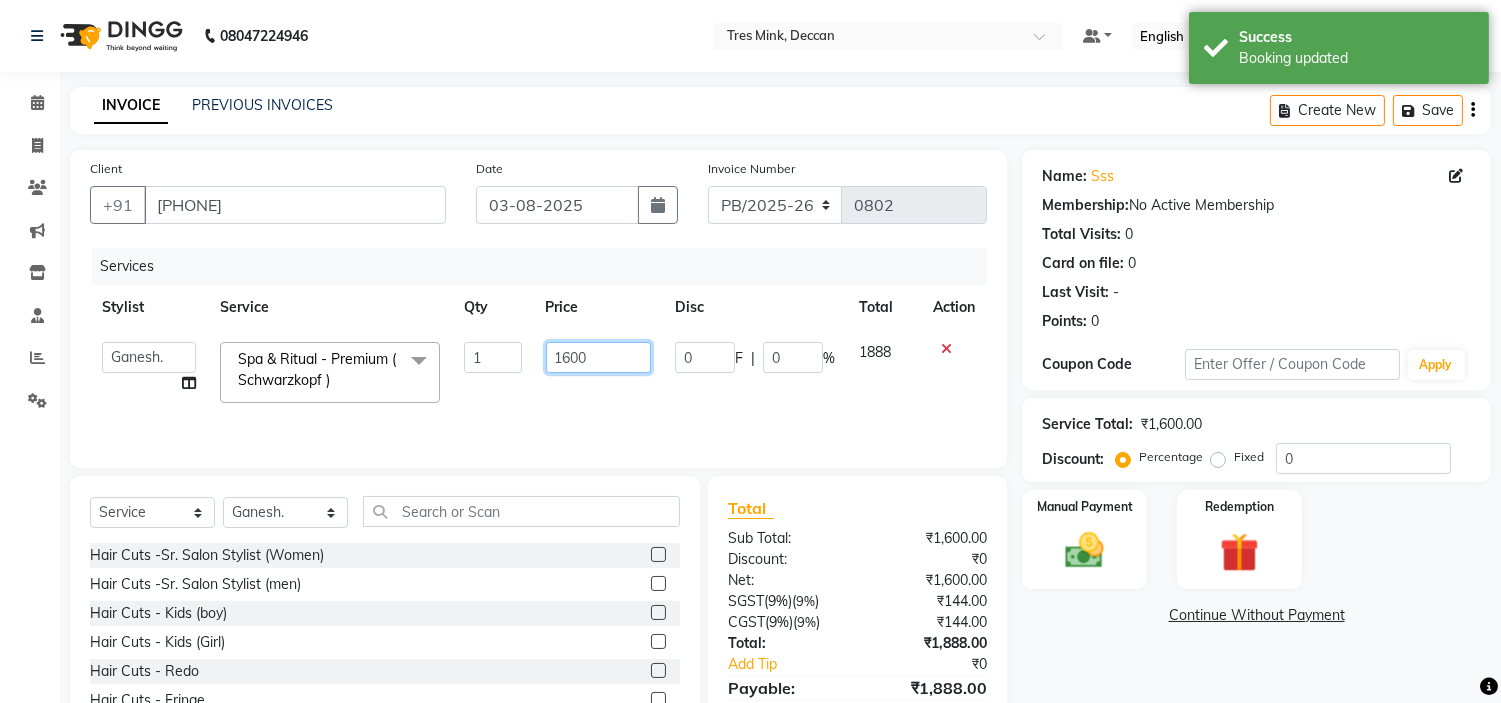 drag, startPoint x: 574, startPoint y: 352, endPoint x: 512, endPoint y: 360, distance: 62.514 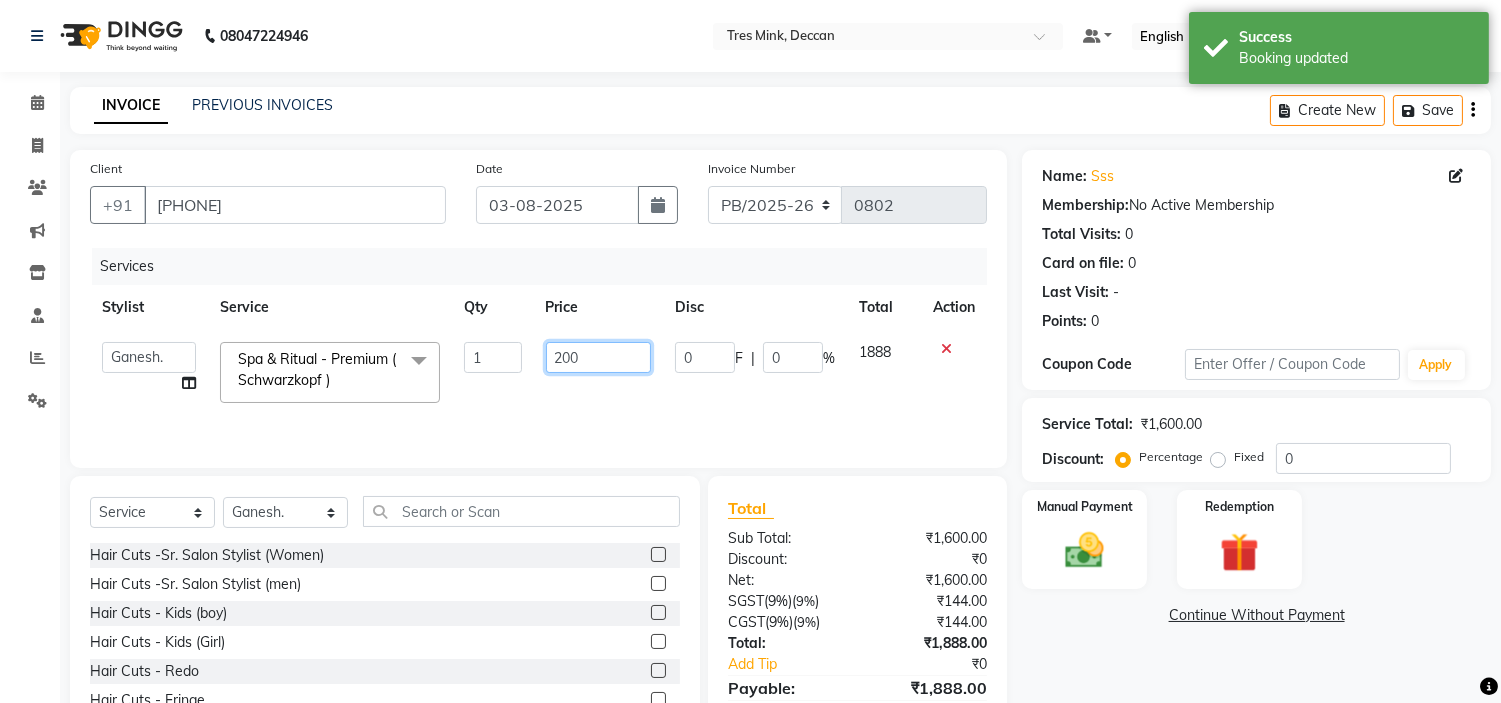 type on "2500" 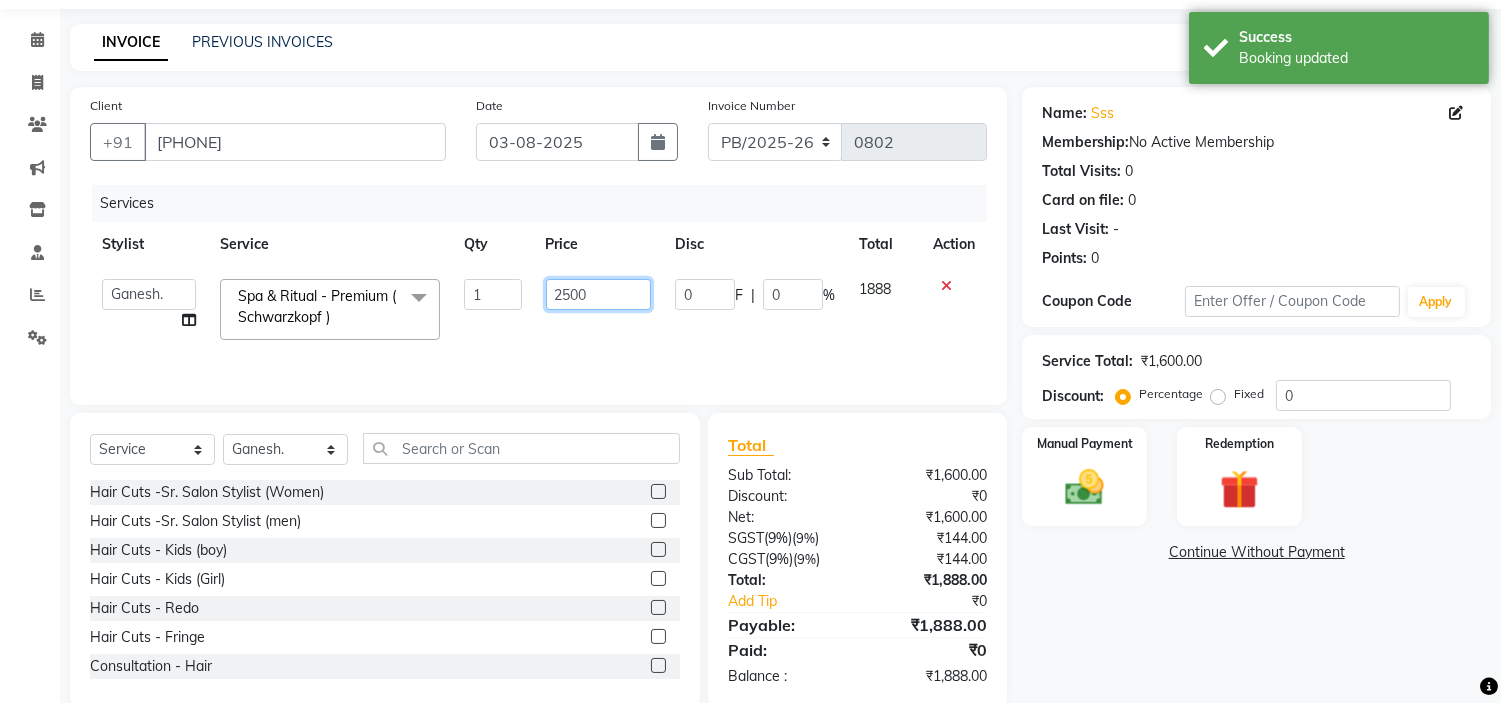 scroll, scrollTop: 97, scrollLeft: 0, axis: vertical 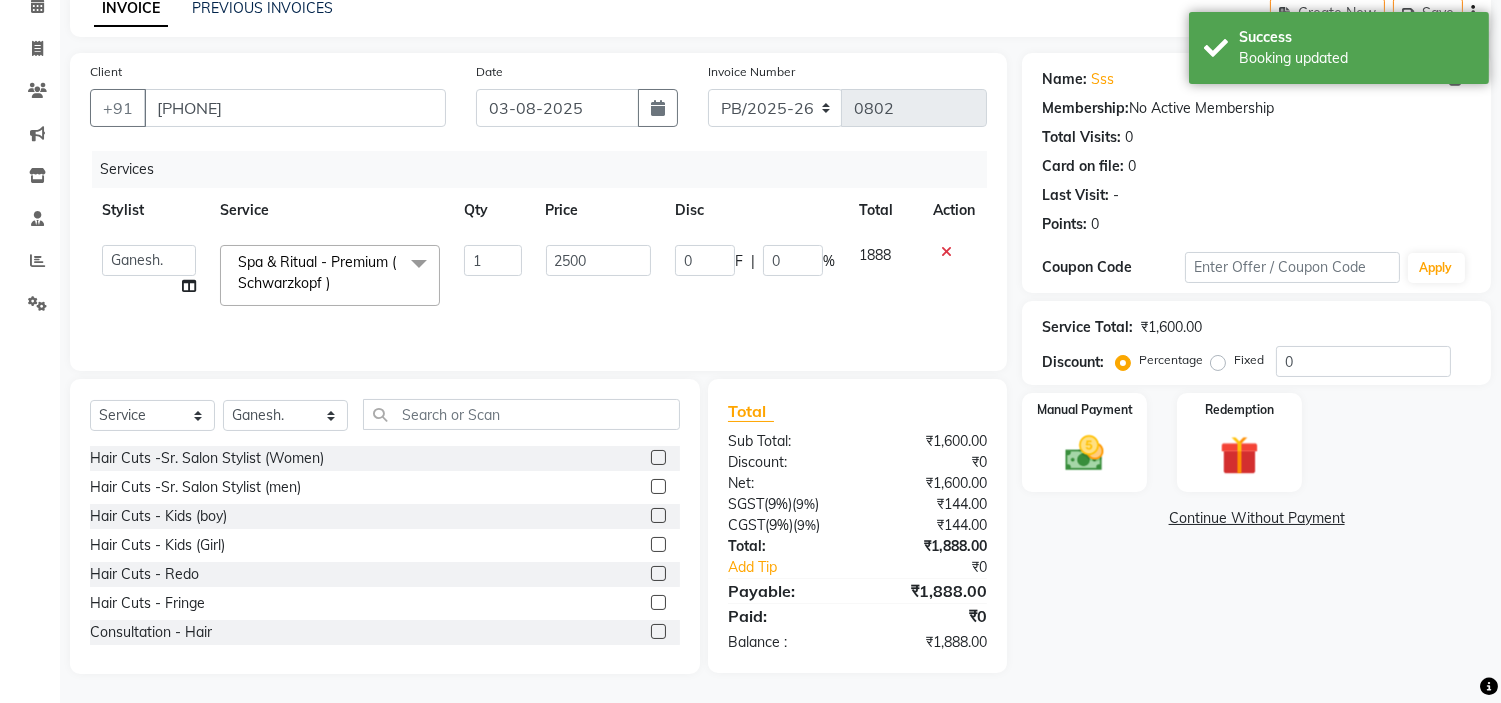 click on "Name: [NAME]  Membership:  No Active Membership  Total Visits:  0 Card on file:  0 Last Visit:   - Points:   0  Coupon Code Apply Service Total:  ₹1,600.00  Discount:  Percentage   Fixed  0 Manual Payment Redemption  Continue Without Payment" 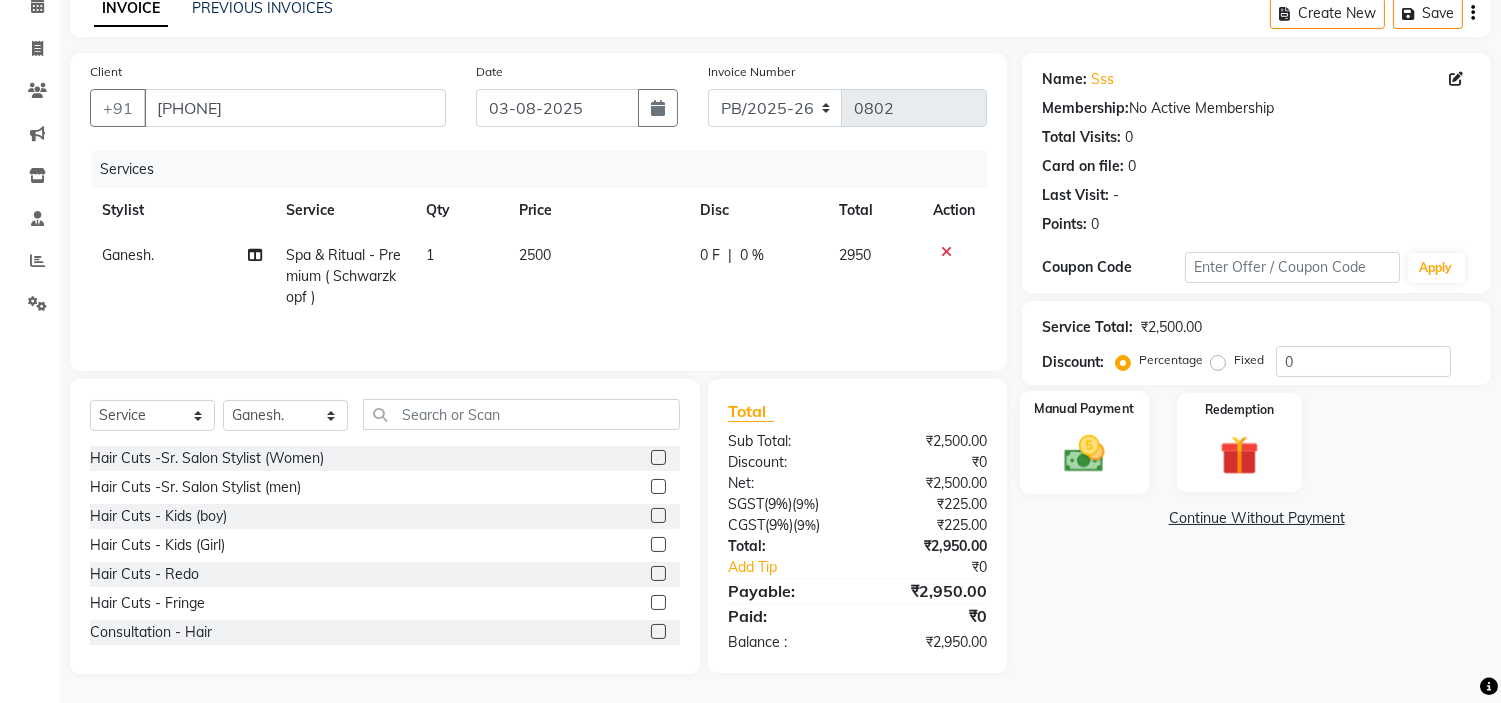 click on "Manual Payment" 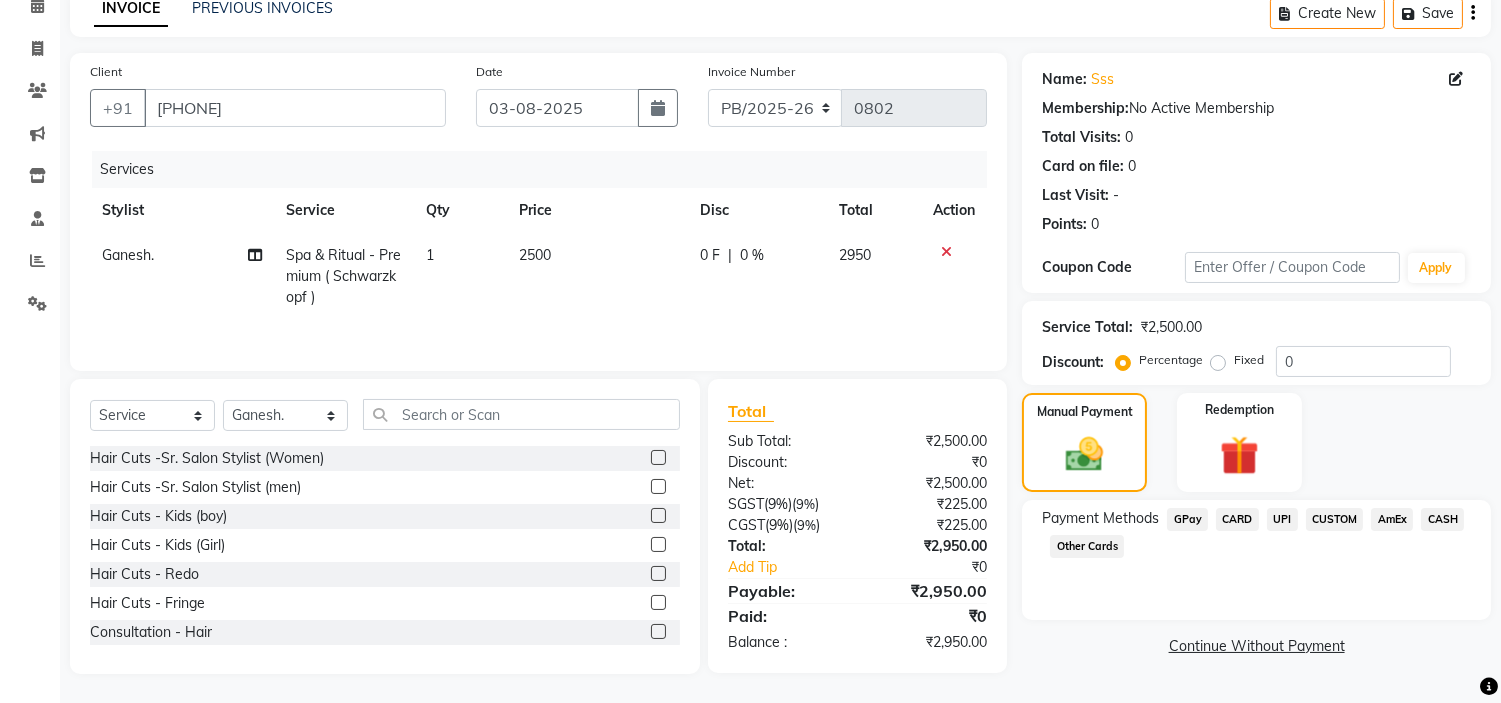 click on "UPI" 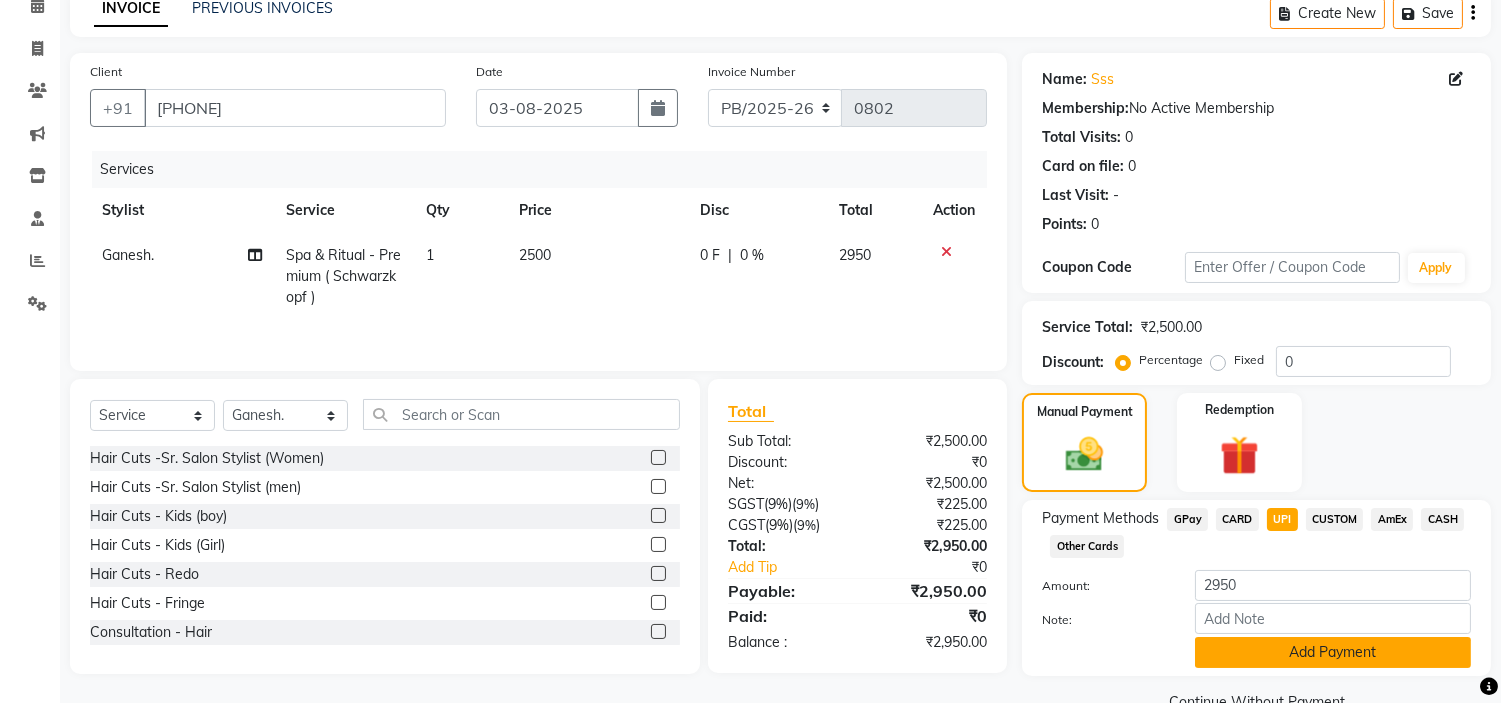 click on "Add Payment" 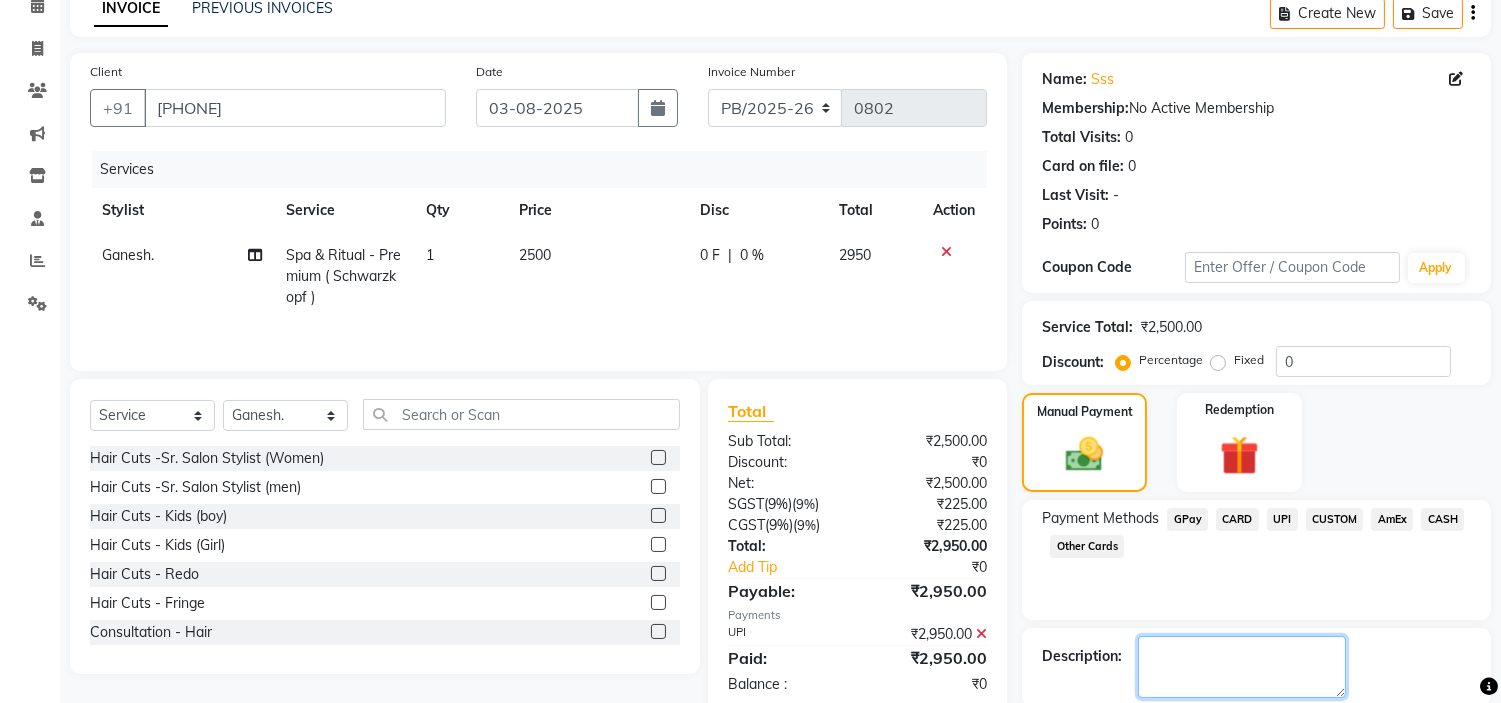 click 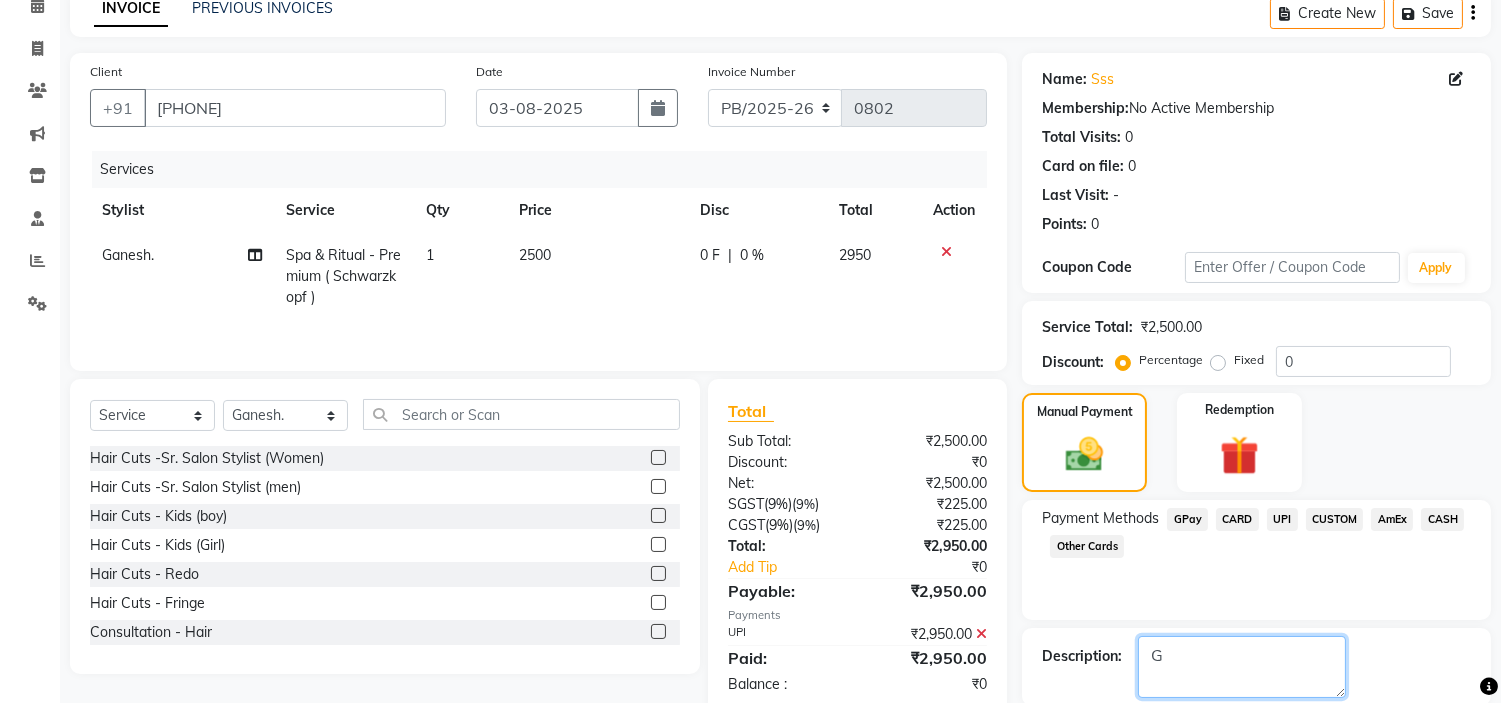 scroll, scrollTop: 196, scrollLeft: 0, axis: vertical 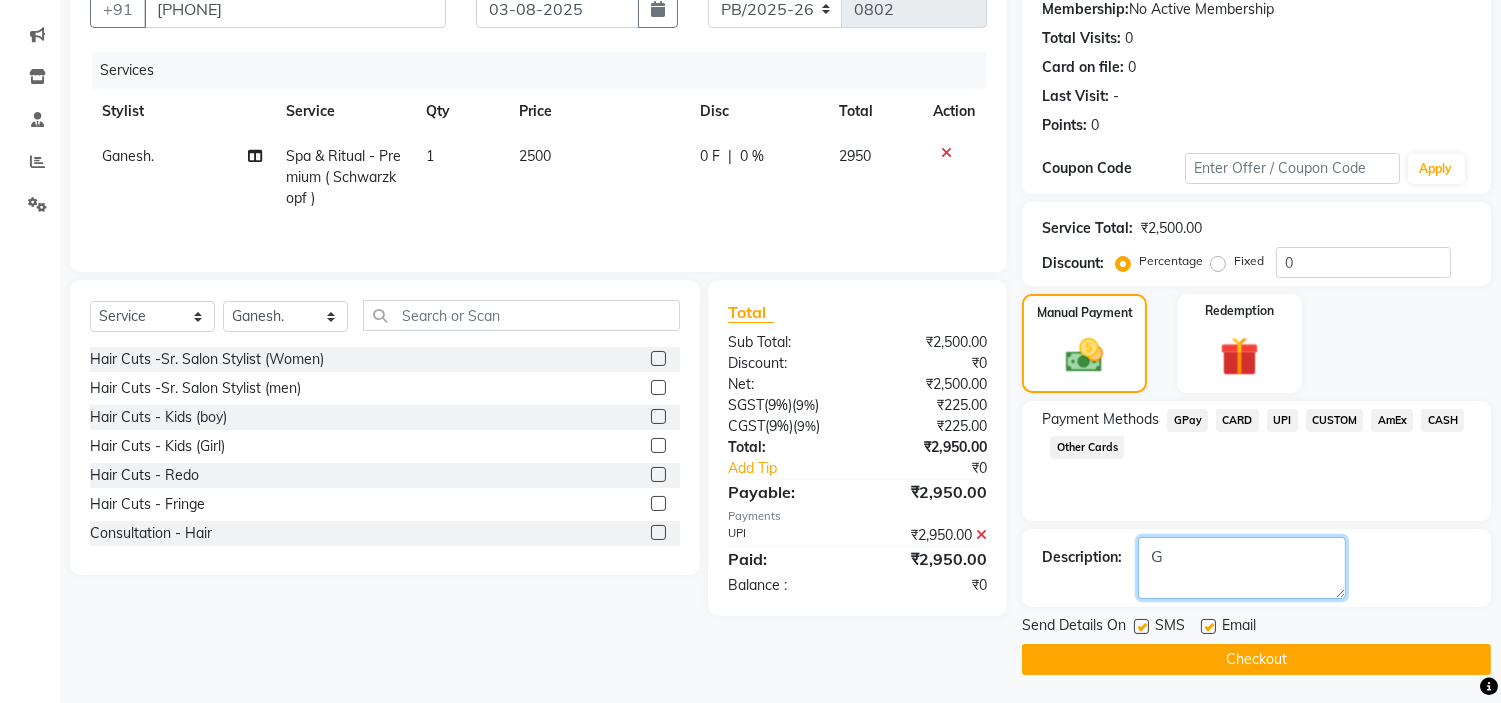 type on "G" 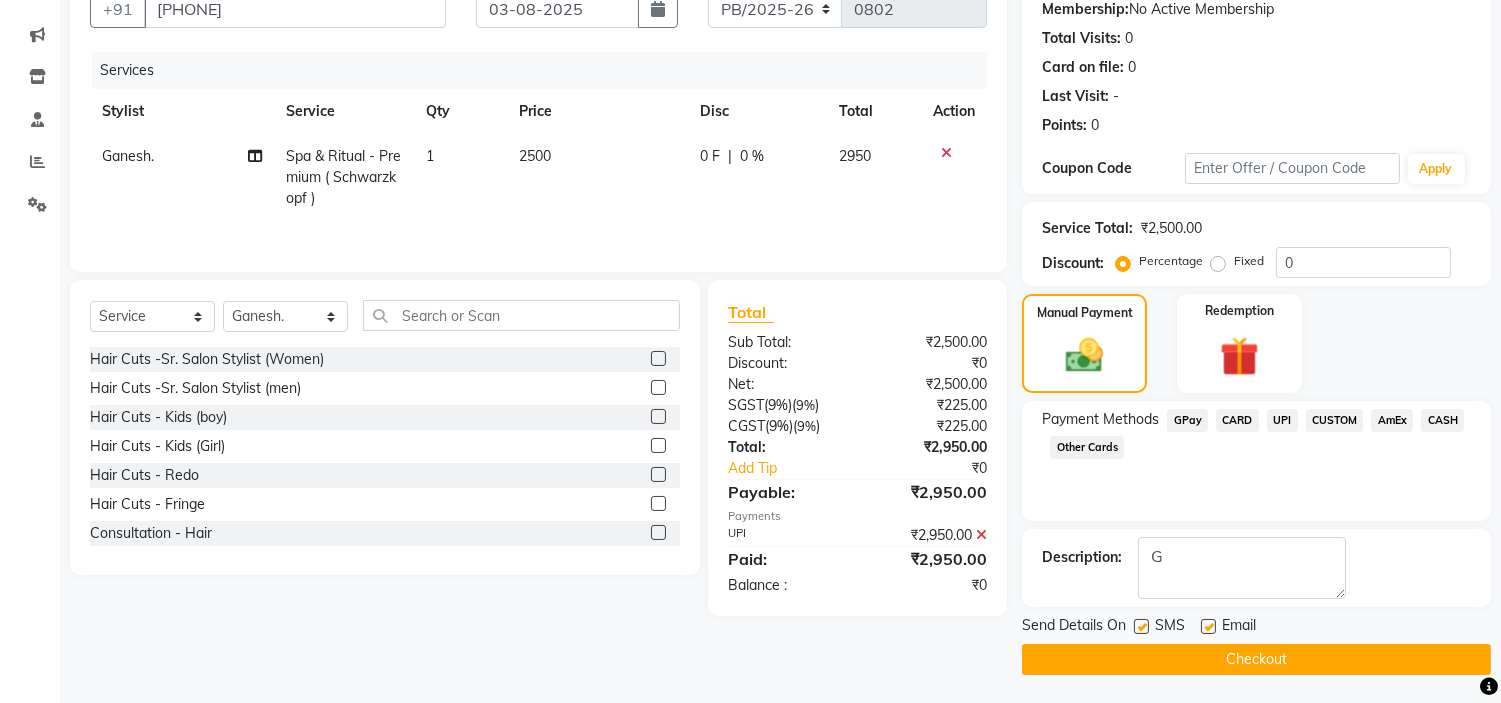 click on "Checkout" 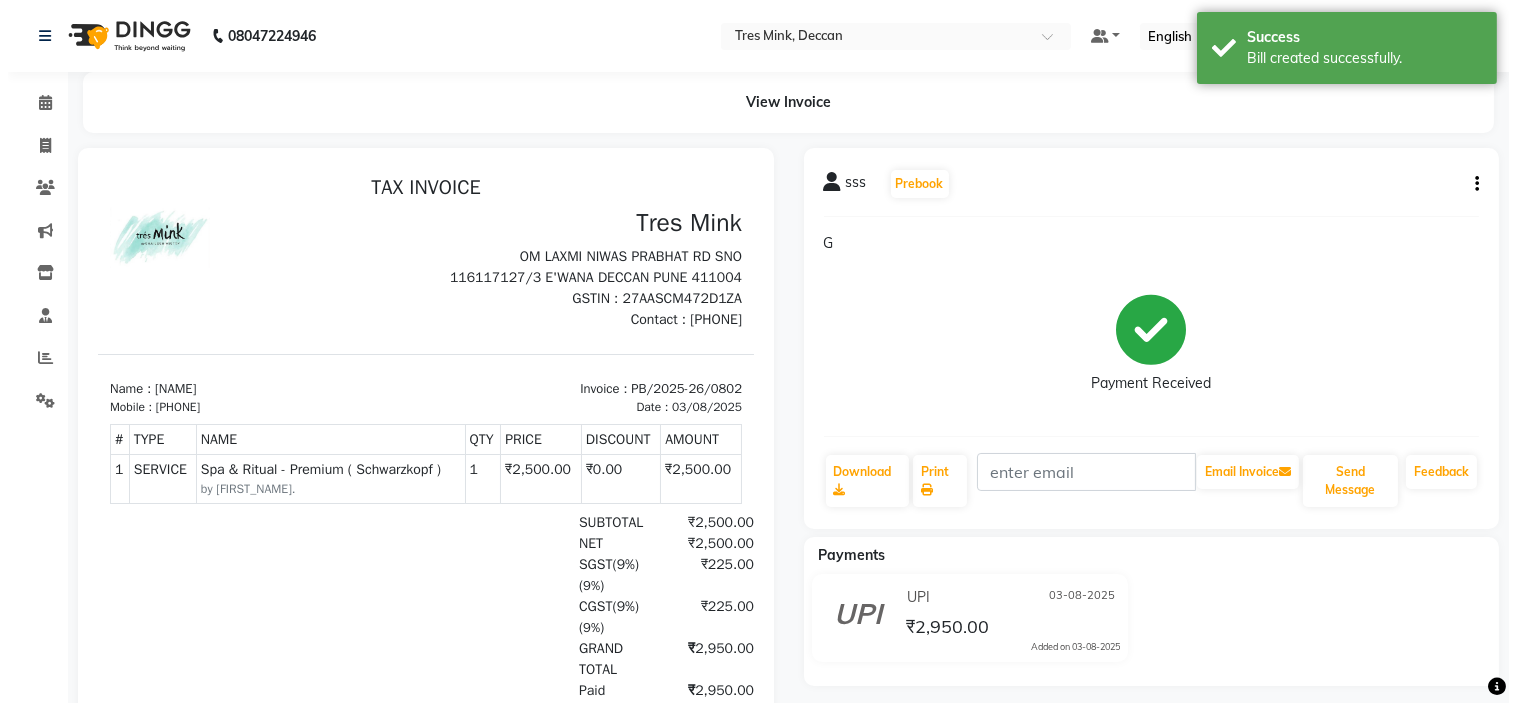 scroll, scrollTop: 0, scrollLeft: 0, axis: both 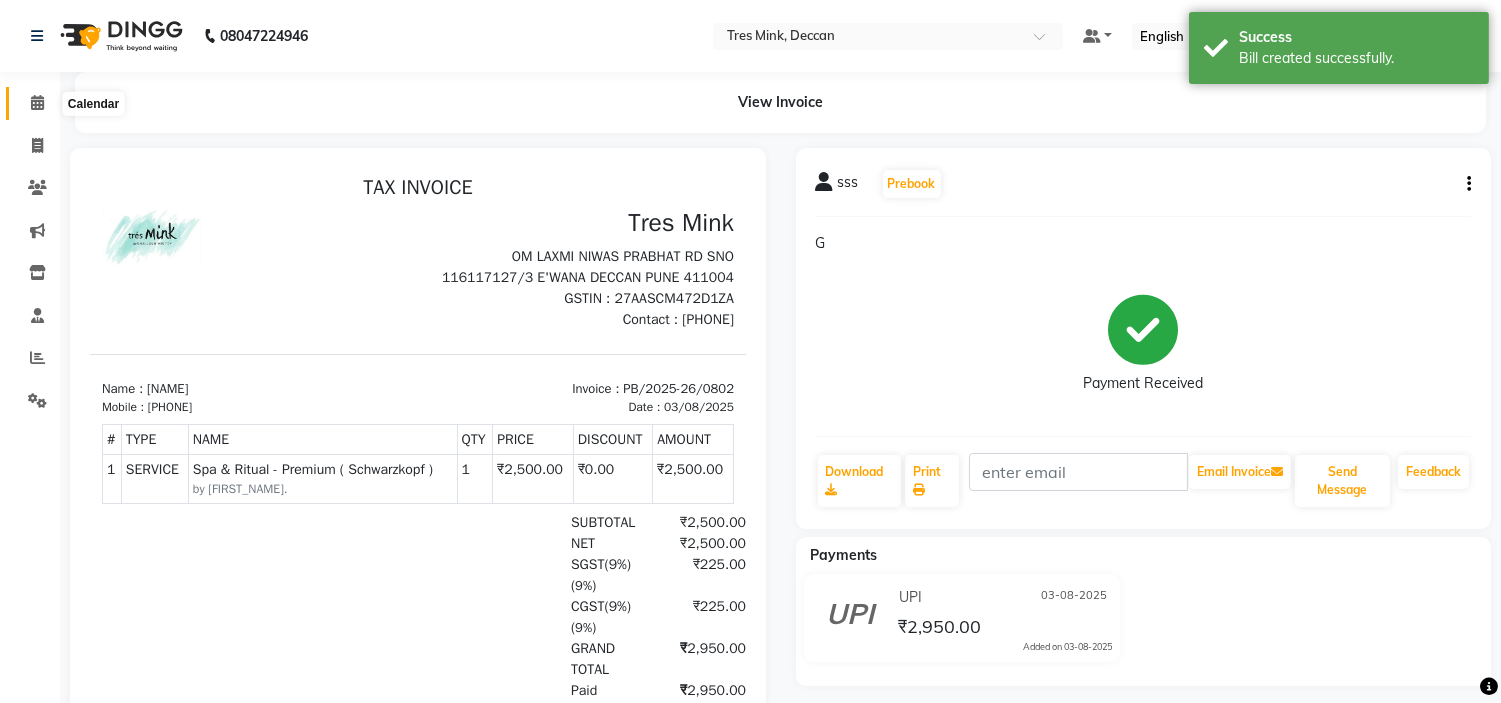 click 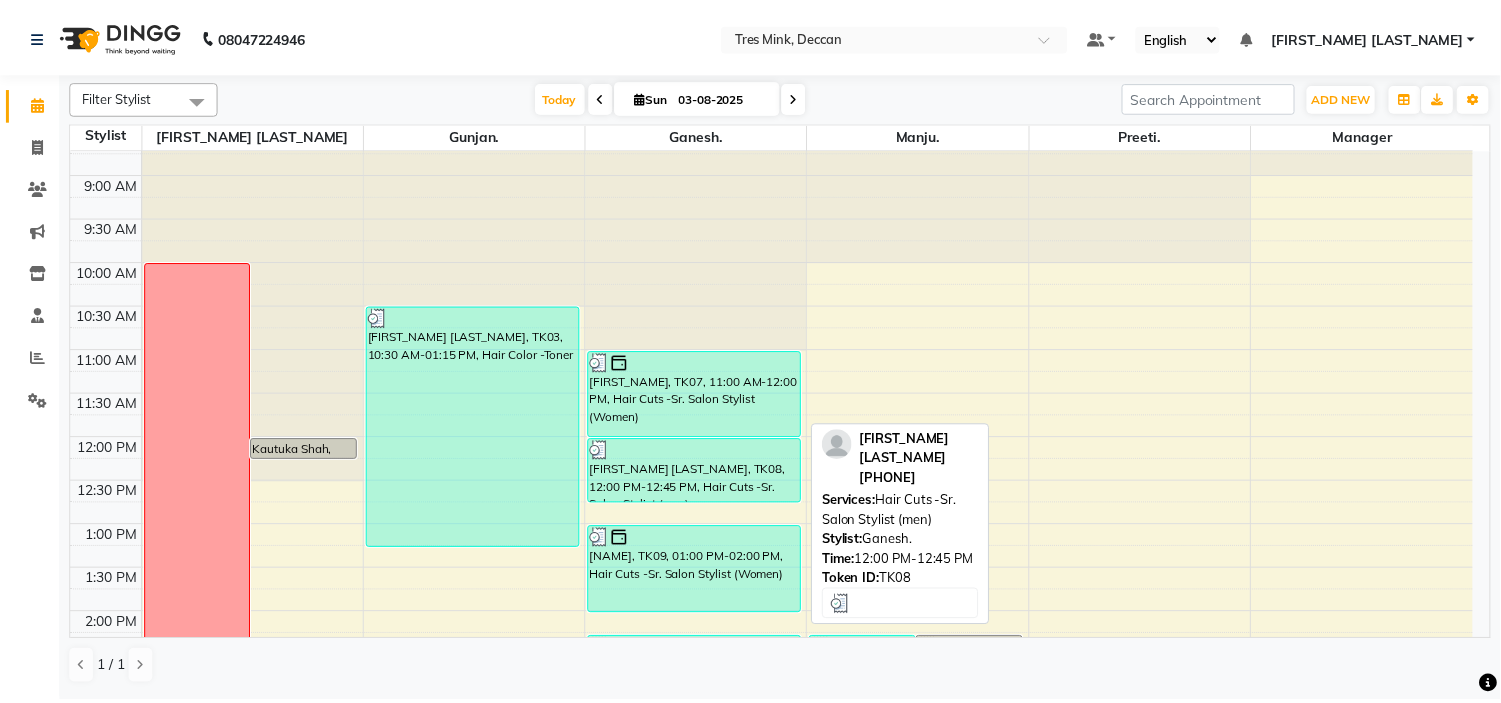 scroll, scrollTop: 0, scrollLeft: 0, axis: both 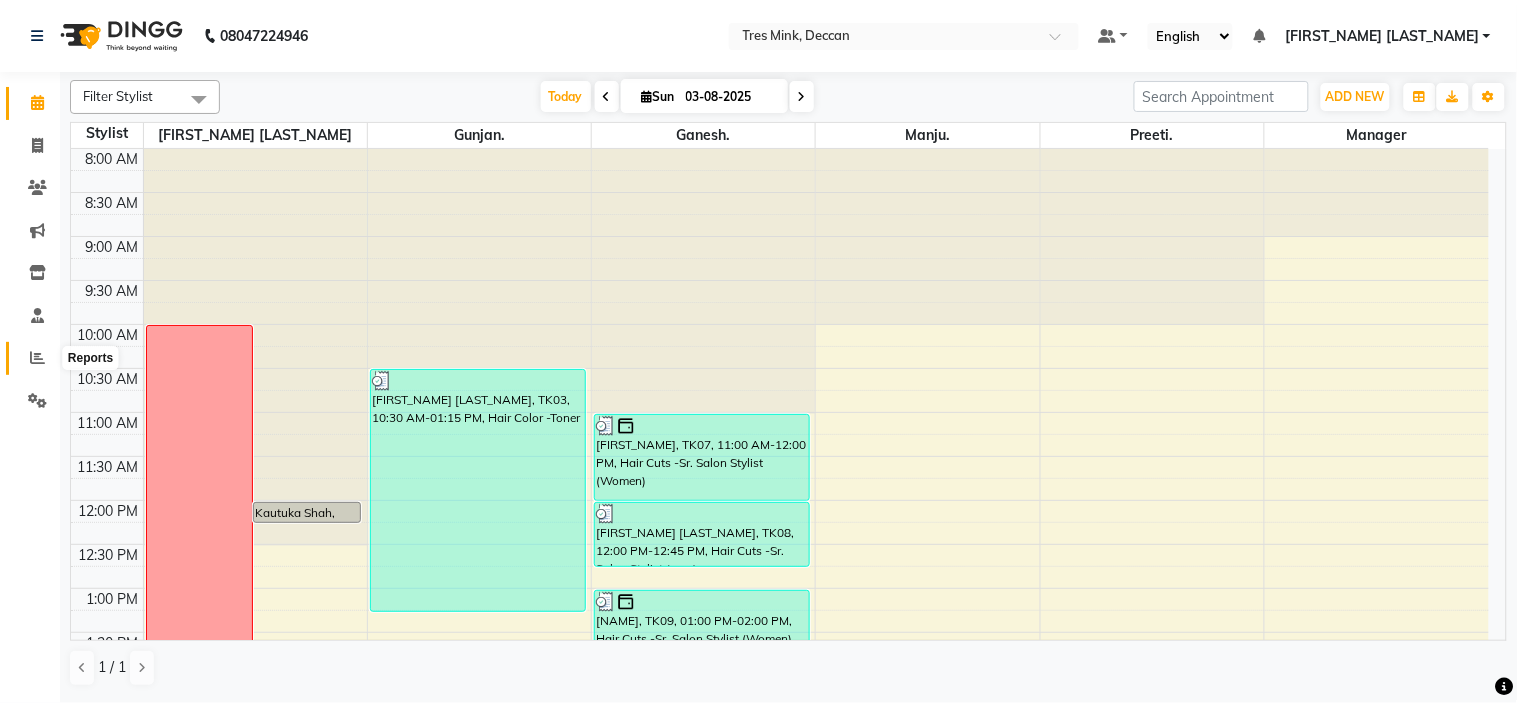 click 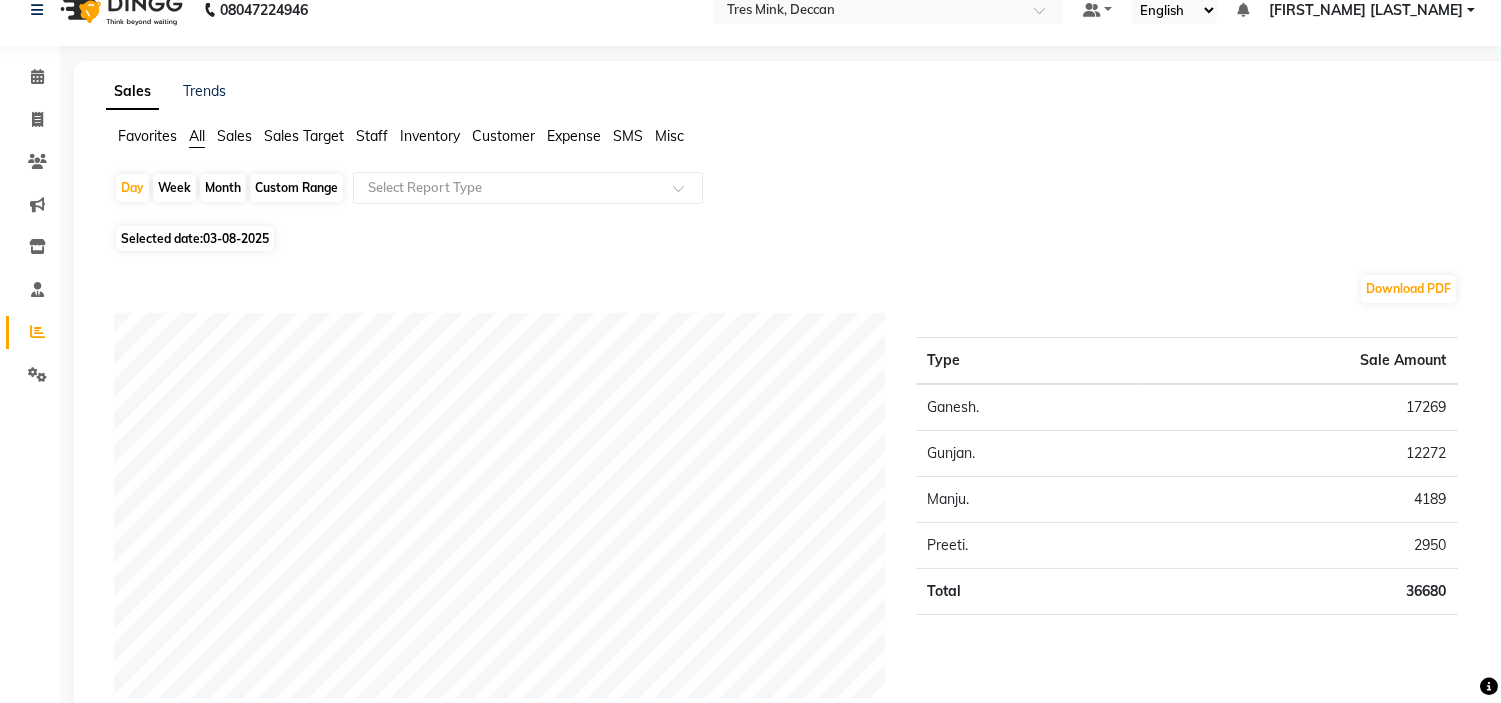 scroll, scrollTop: 111, scrollLeft: 0, axis: vertical 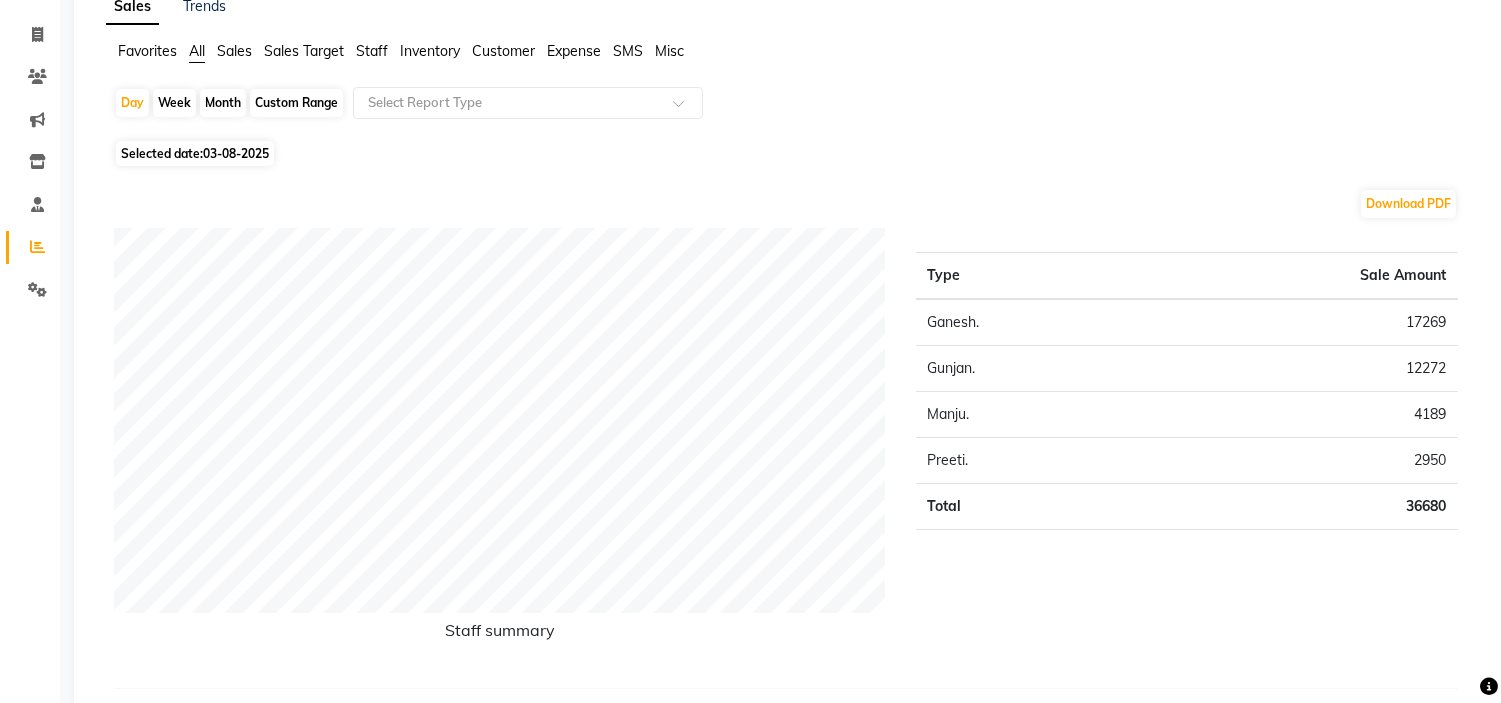 click on "Month" 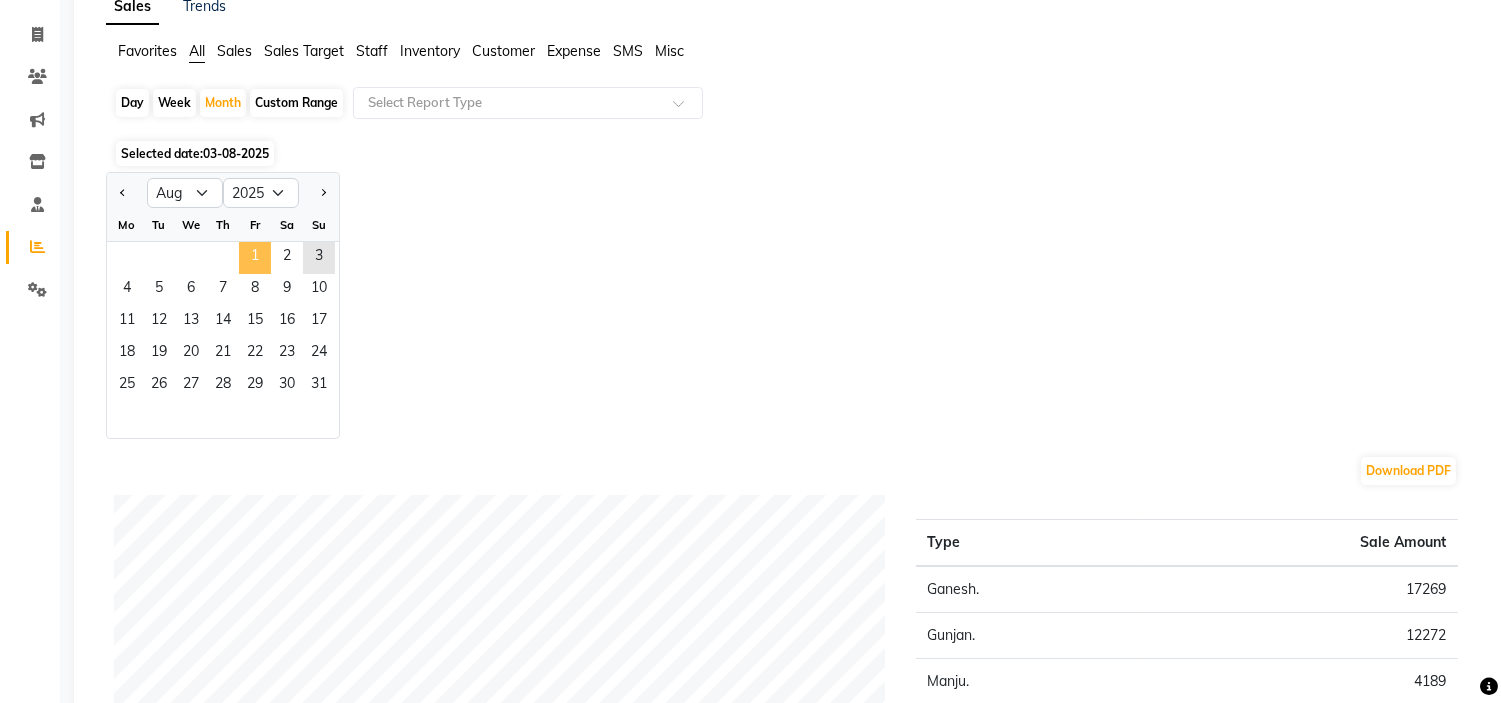 click on "1" 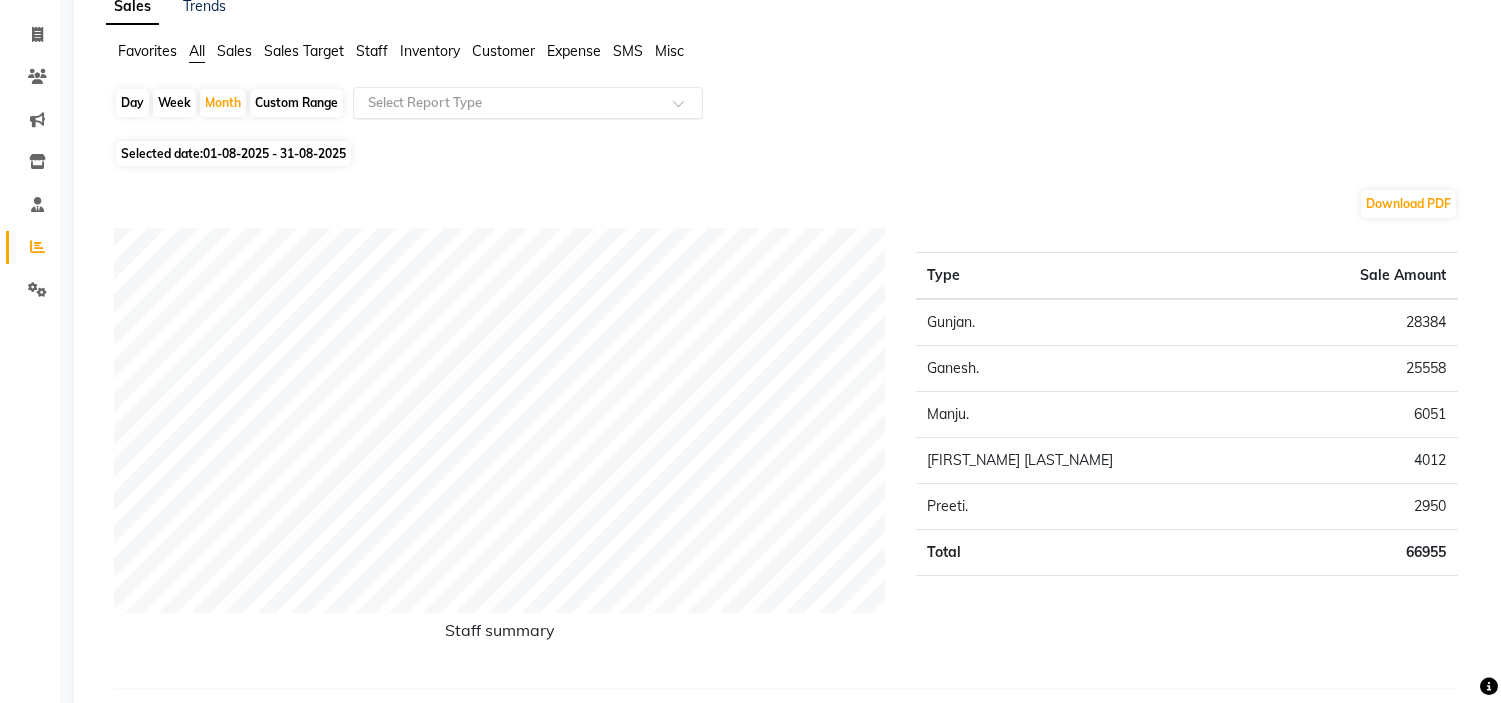 click 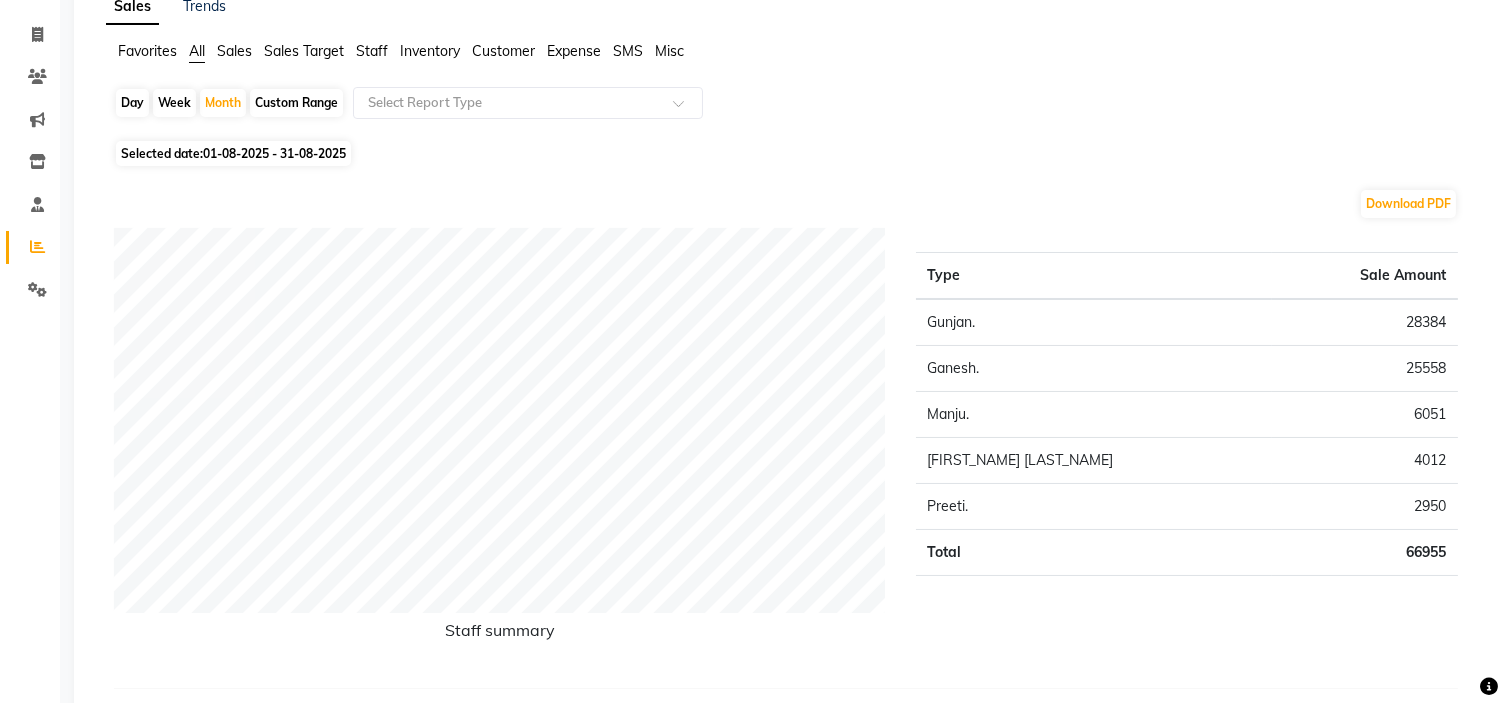 click on "Staff" 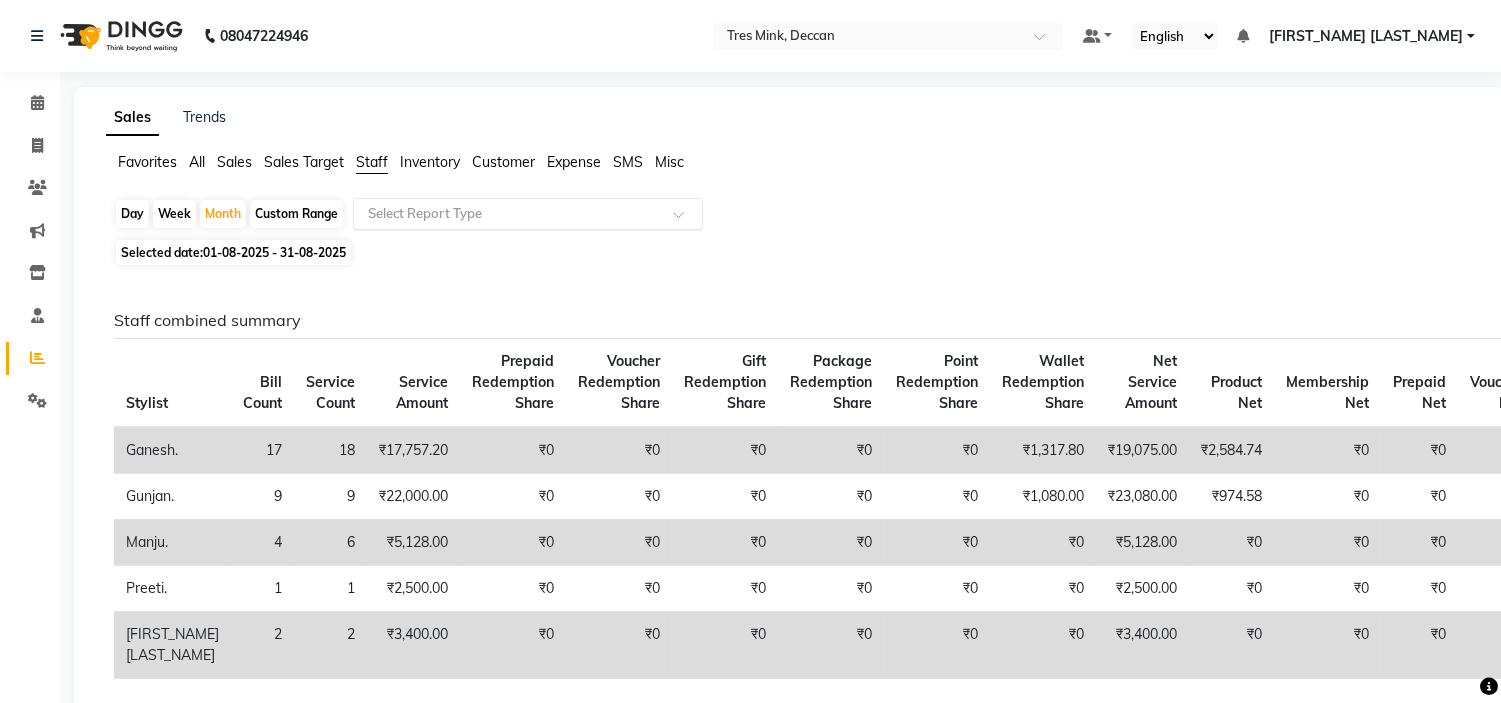 click 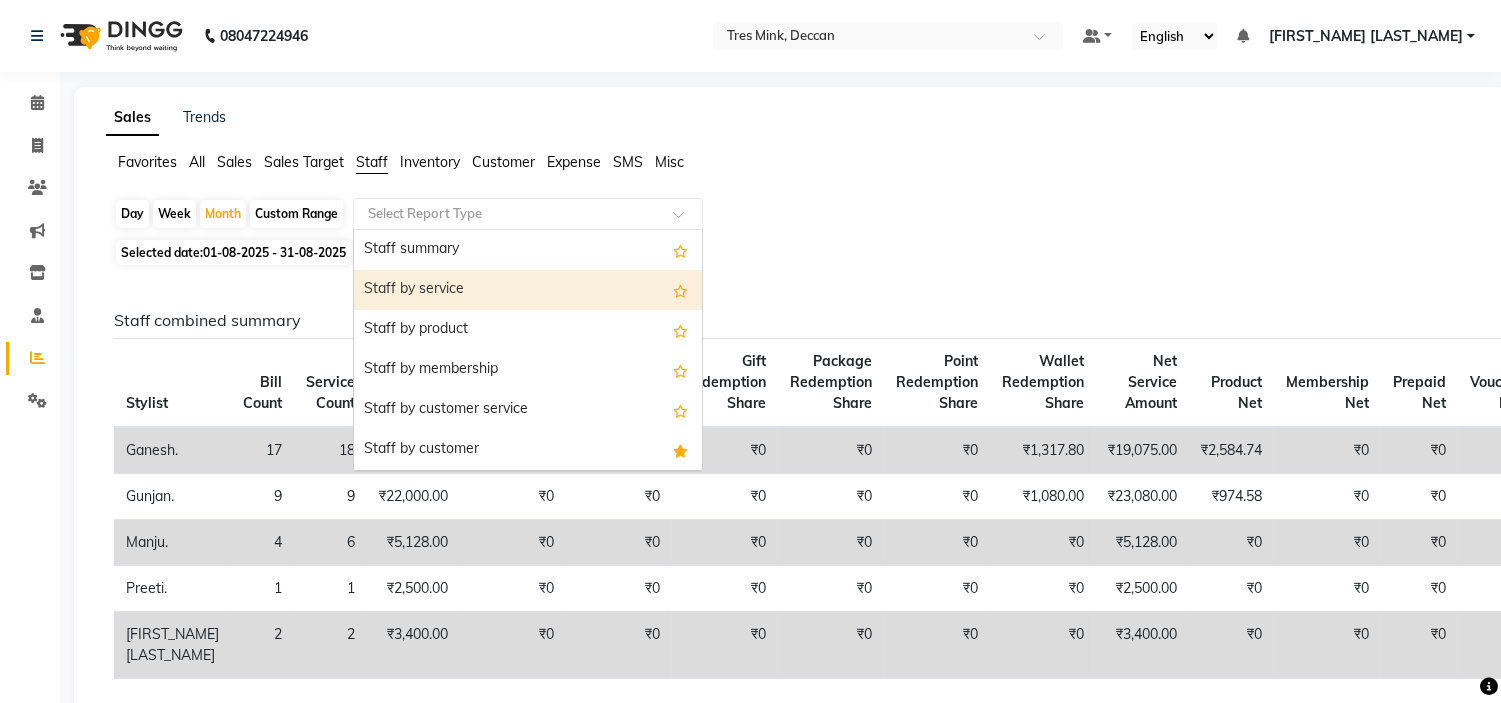 click on "Staff by service" at bounding box center [528, 290] 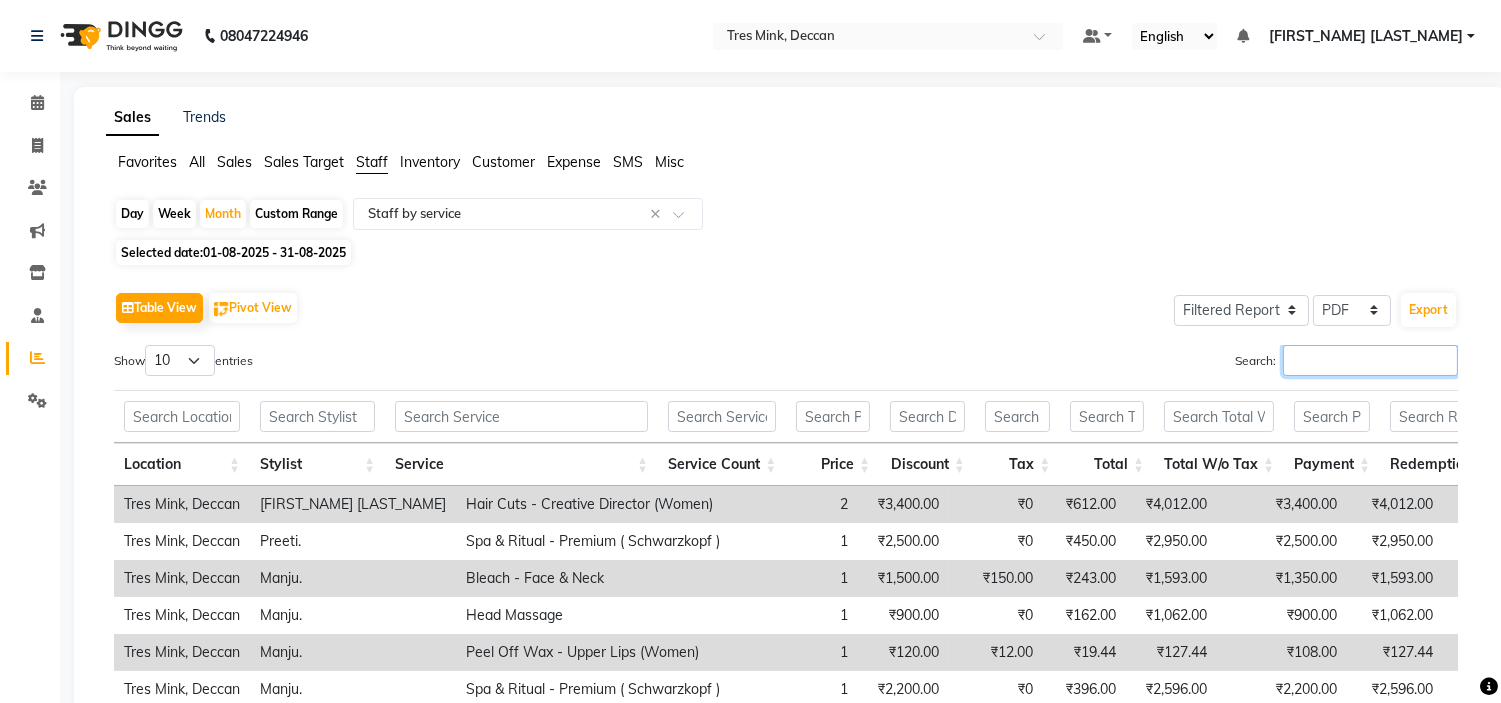click on "Search:" at bounding box center (1370, 360) 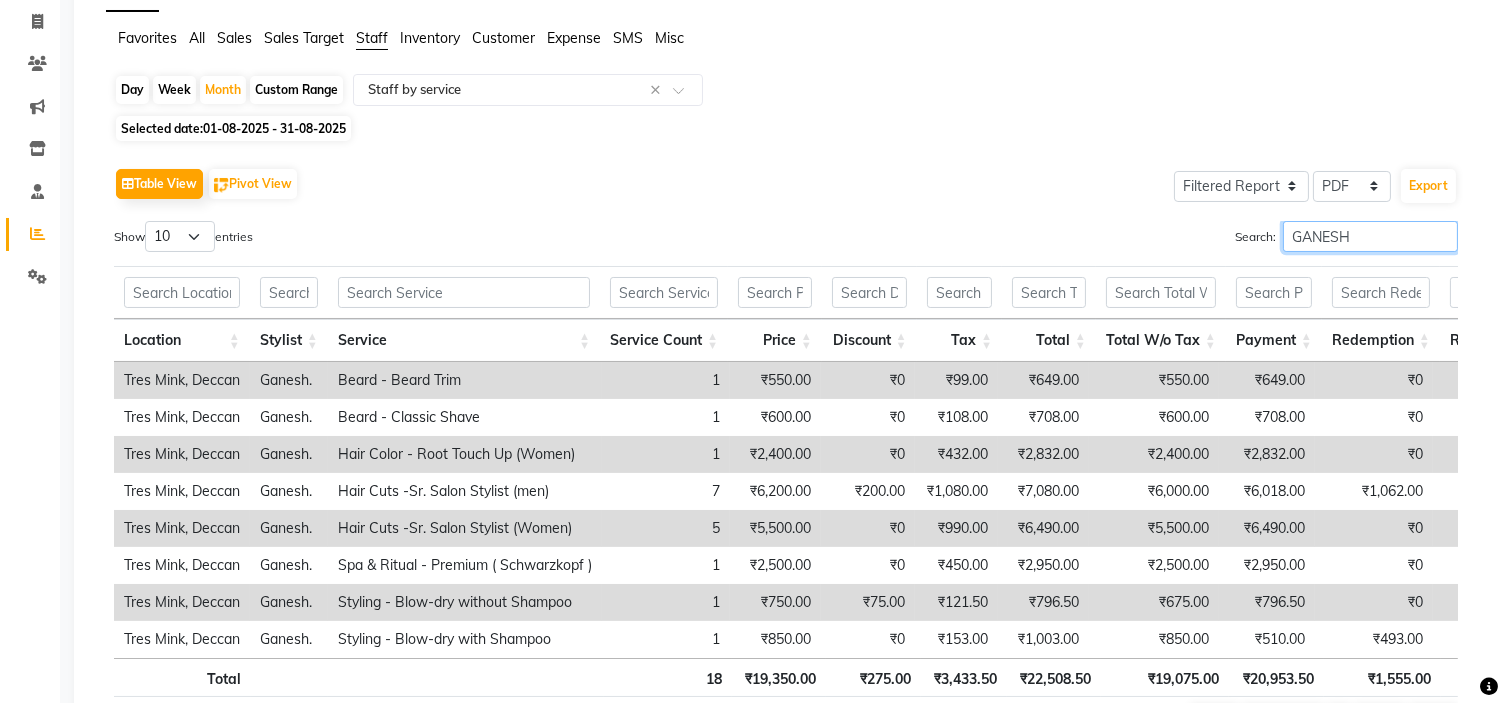 scroll, scrollTop: 0, scrollLeft: 0, axis: both 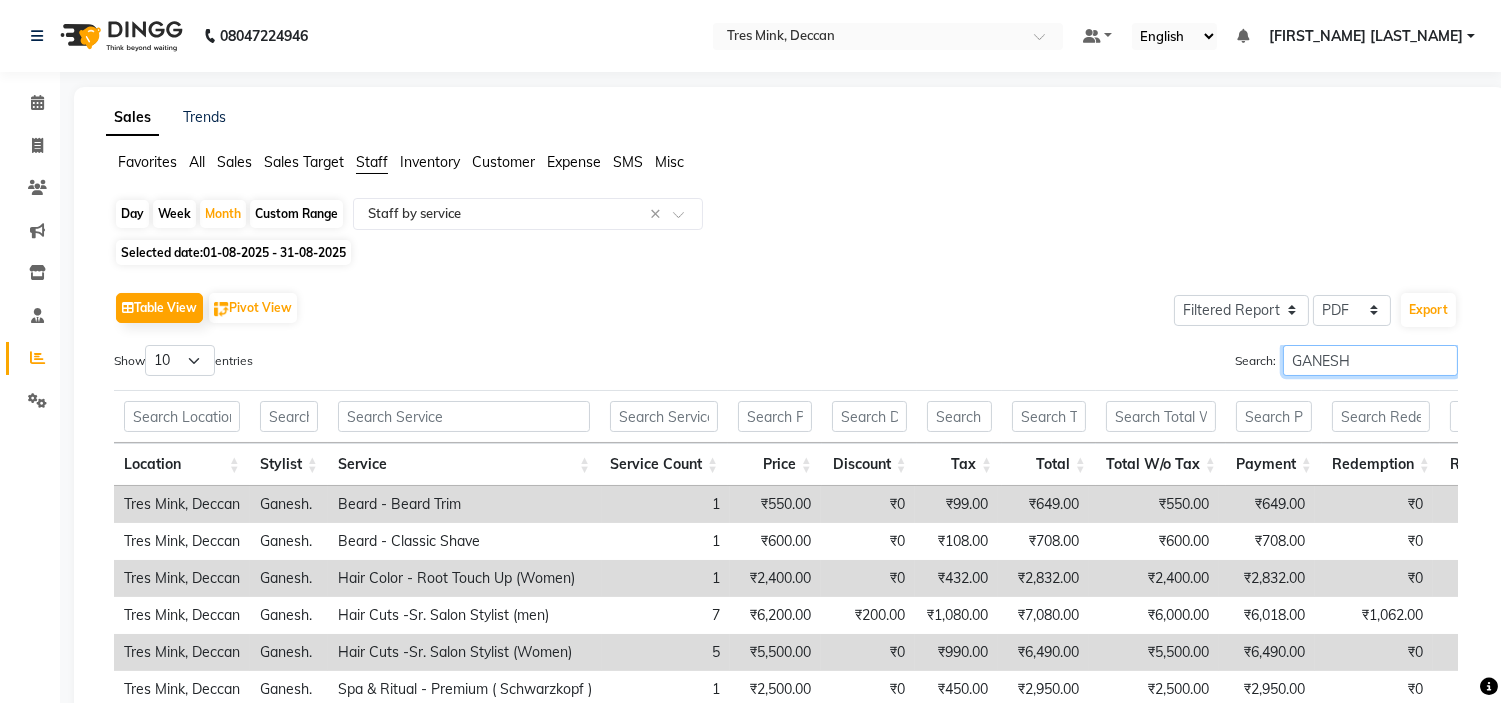 drag, startPoint x: 1365, startPoint y: 363, endPoint x: 1236, endPoint y: 367, distance: 129.062 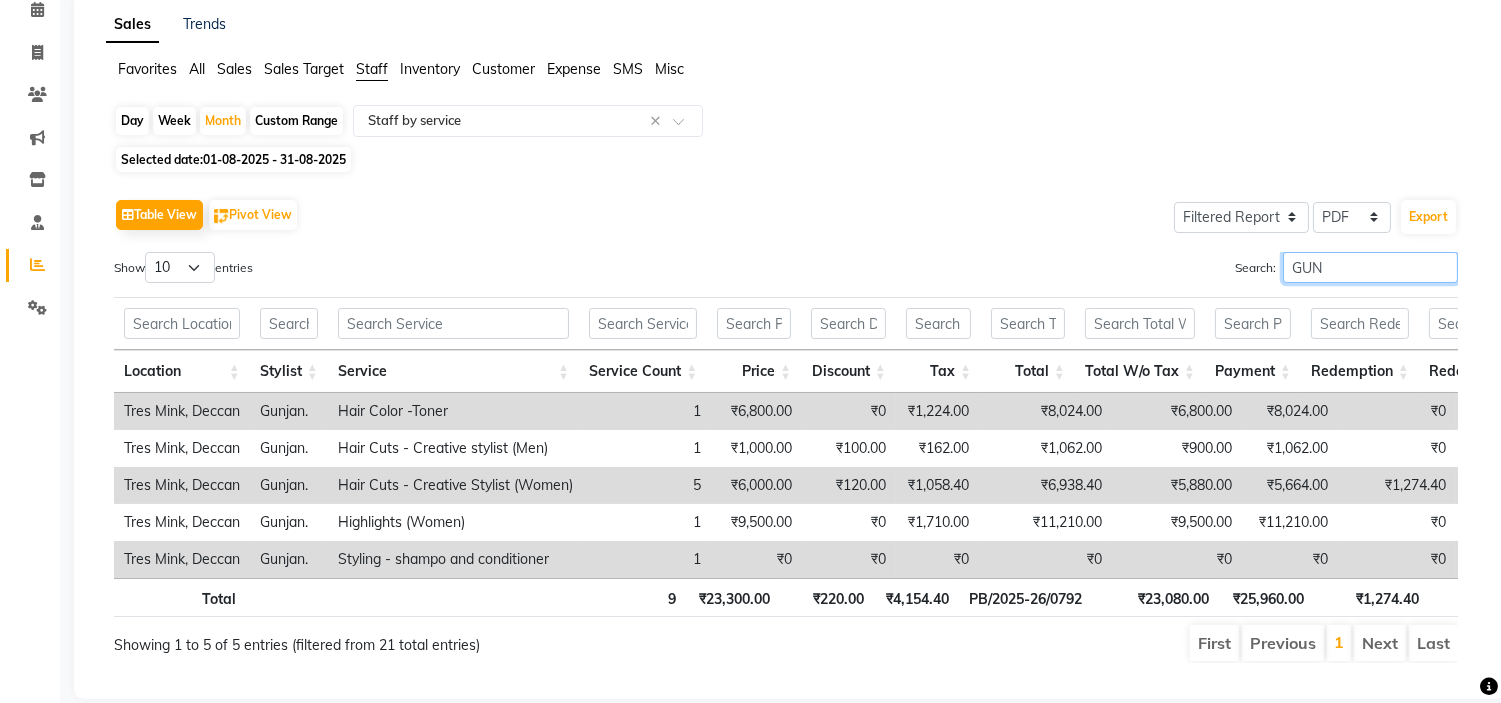 scroll, scrollTop: 153, scrollLeft: 0, axis: vertical 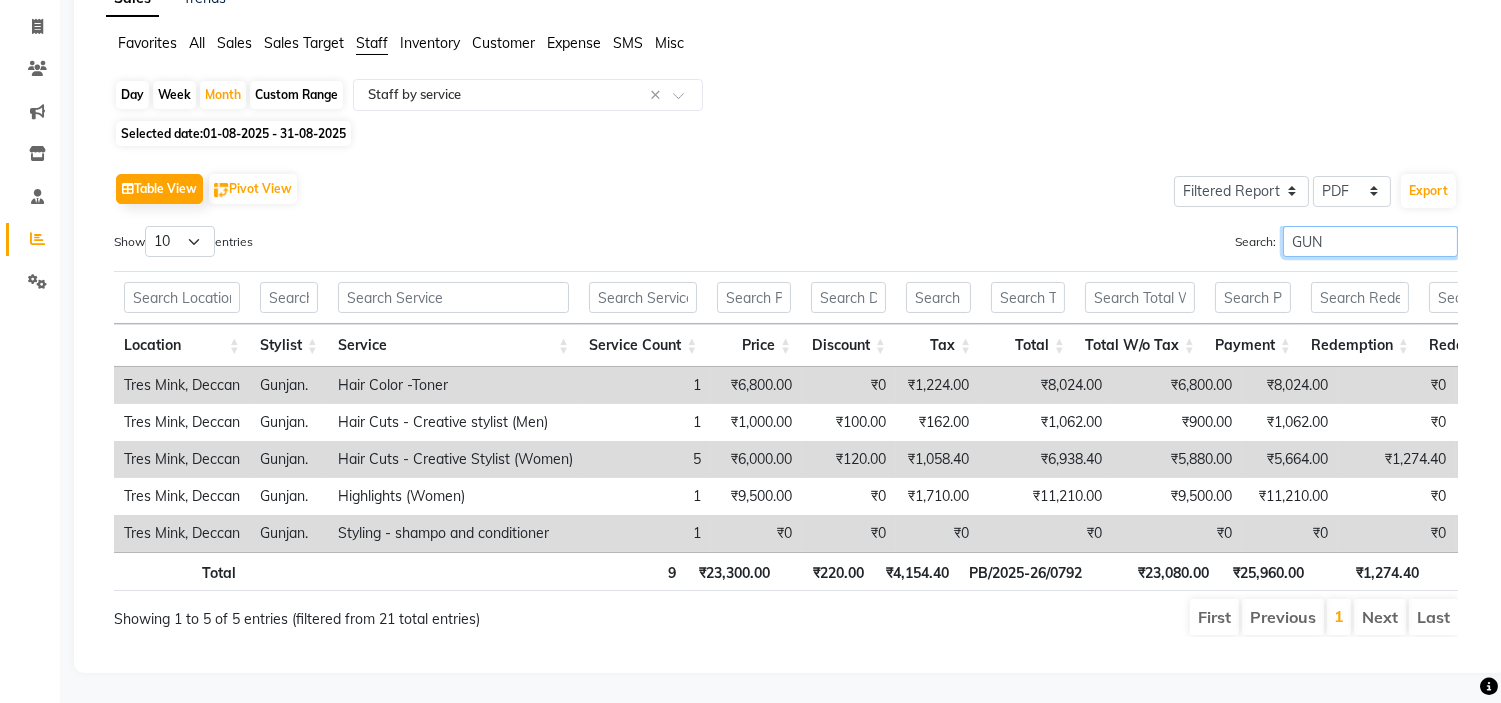 drag, startPoint x: 1322, startPoint y: 200, endPoint x: 1162, endPoint y: 200, distance: 160 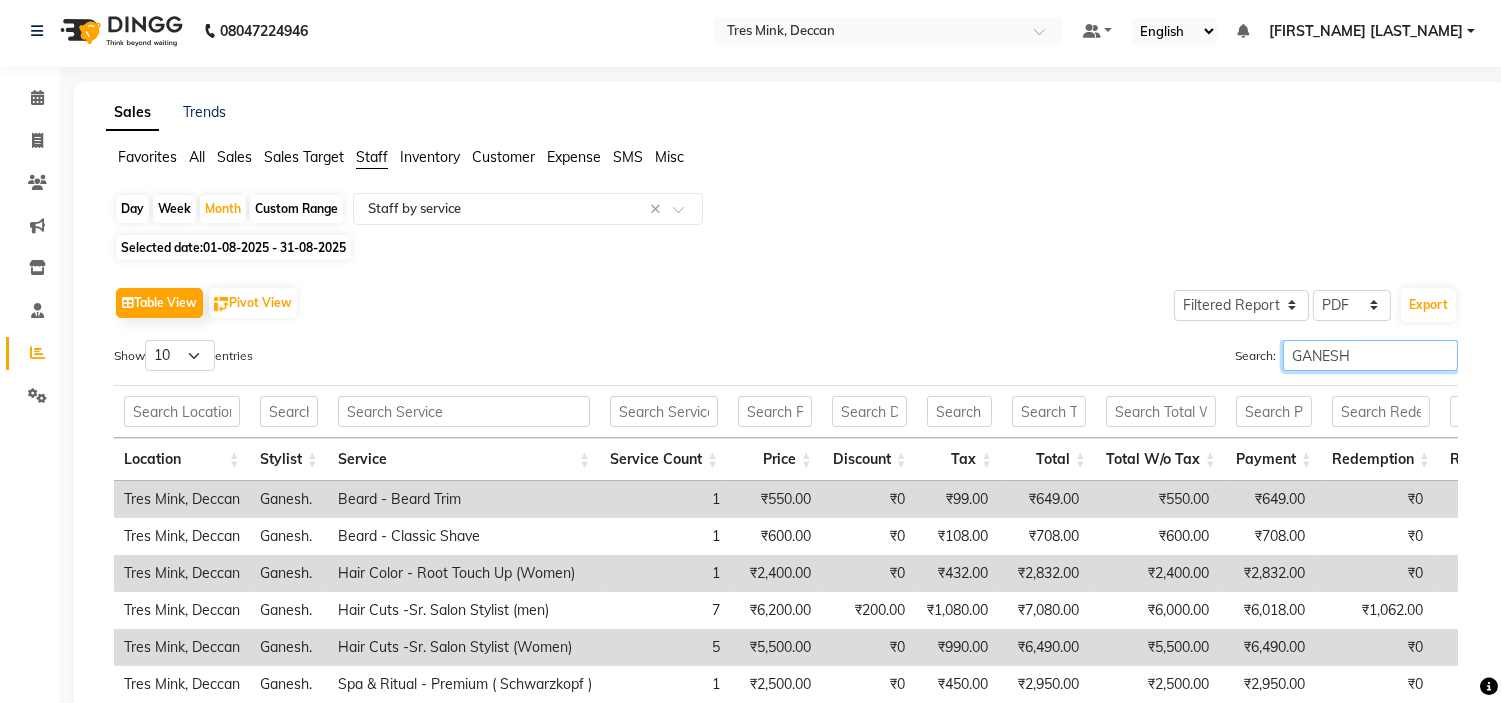 scroll, scrollTop: 0, scrollLeft: 0, axis: both 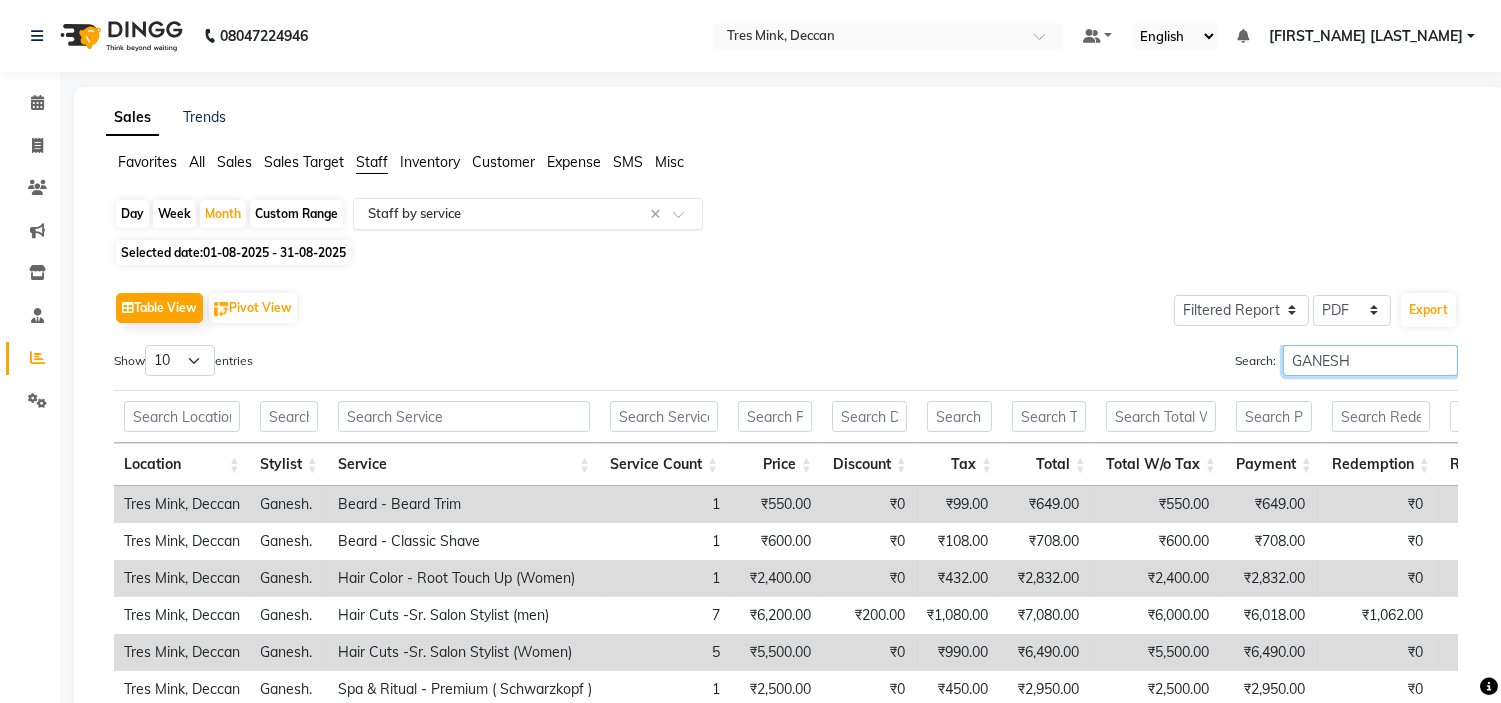 type on "GANESH" 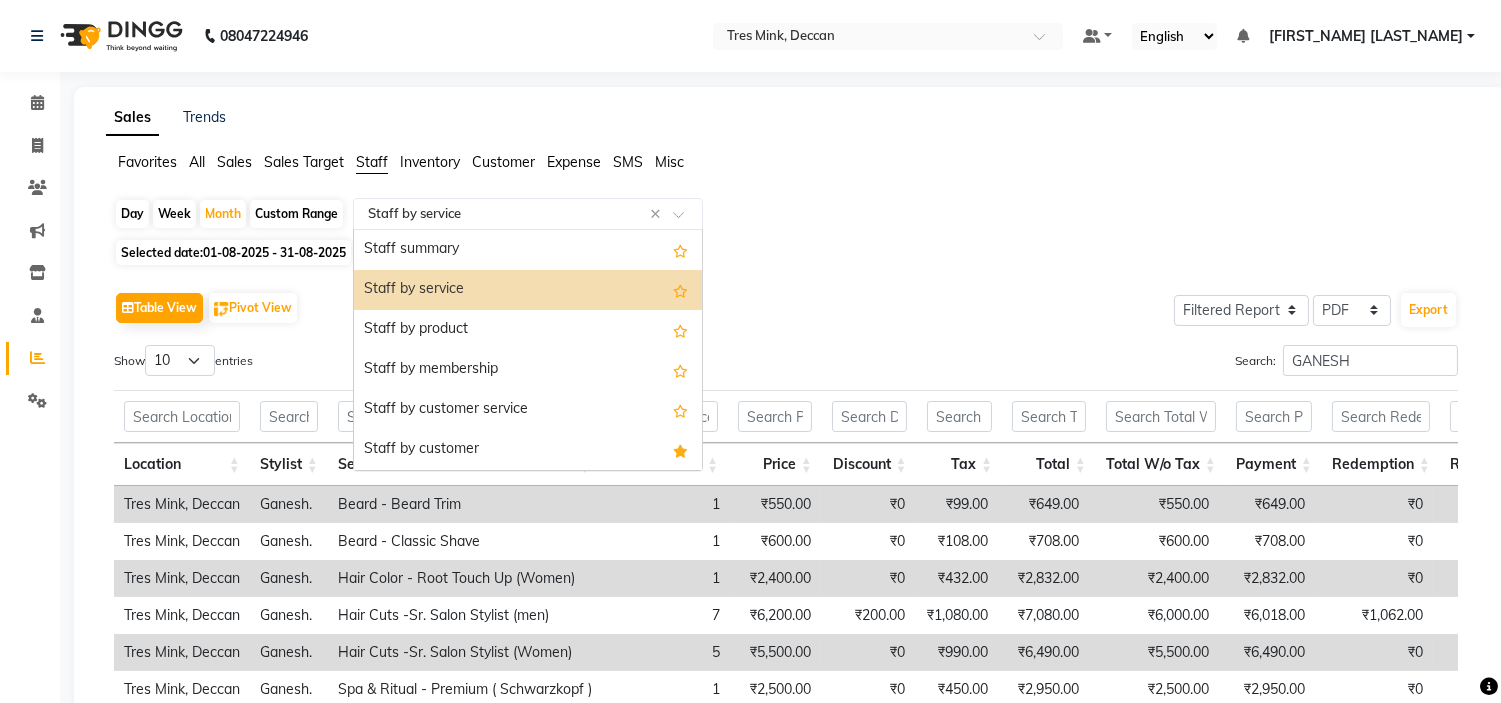 click 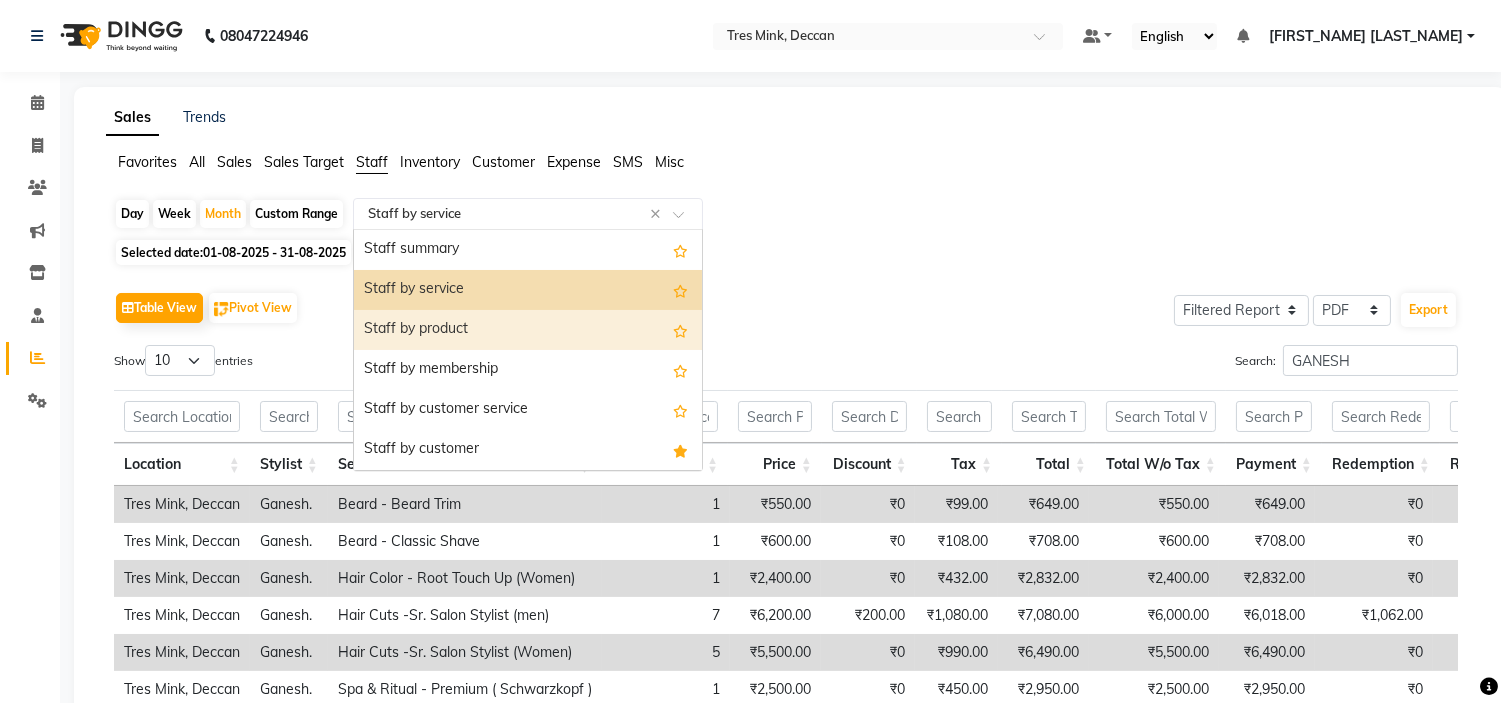 click on "Staff by product" at bounding box center (528, 330) 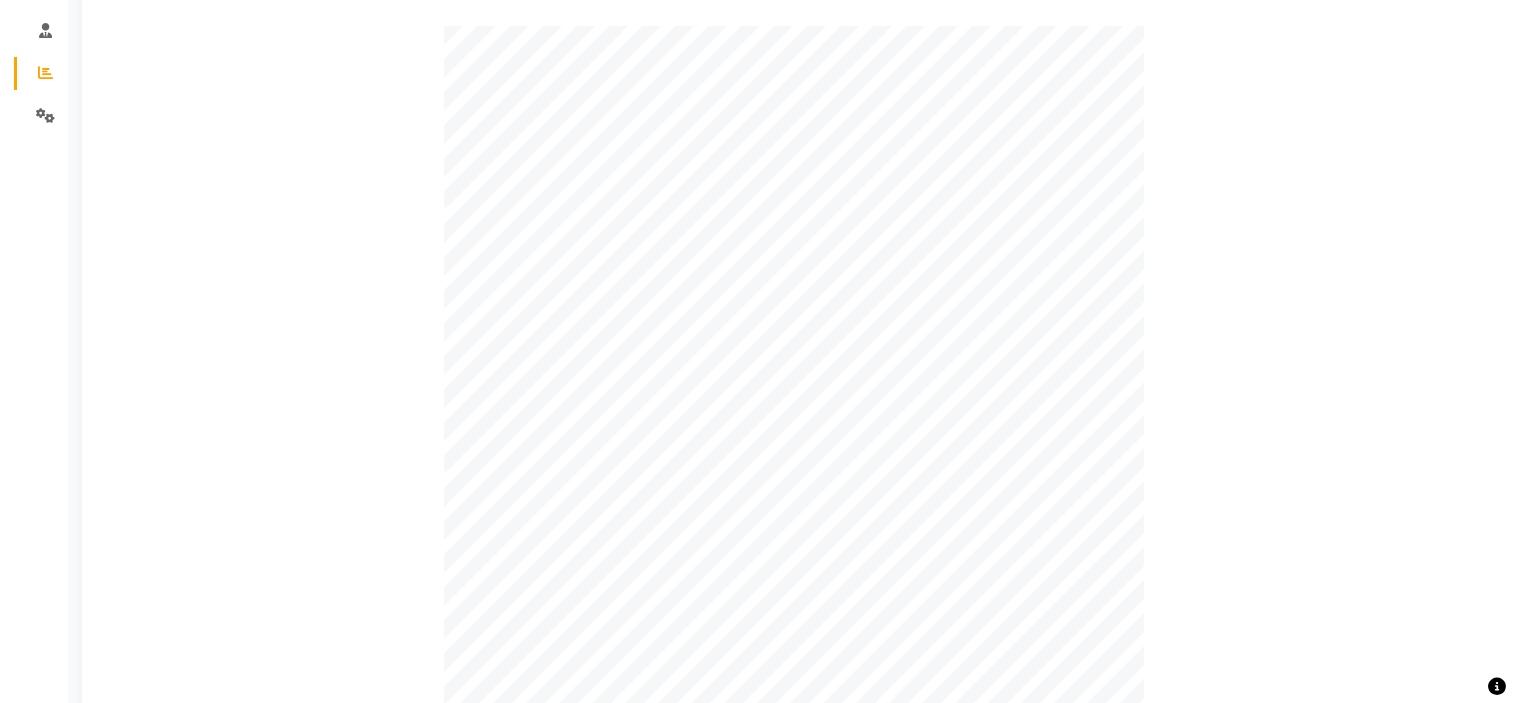 scroll, scrollTop: 0, scrollLeft: 0, axis: both 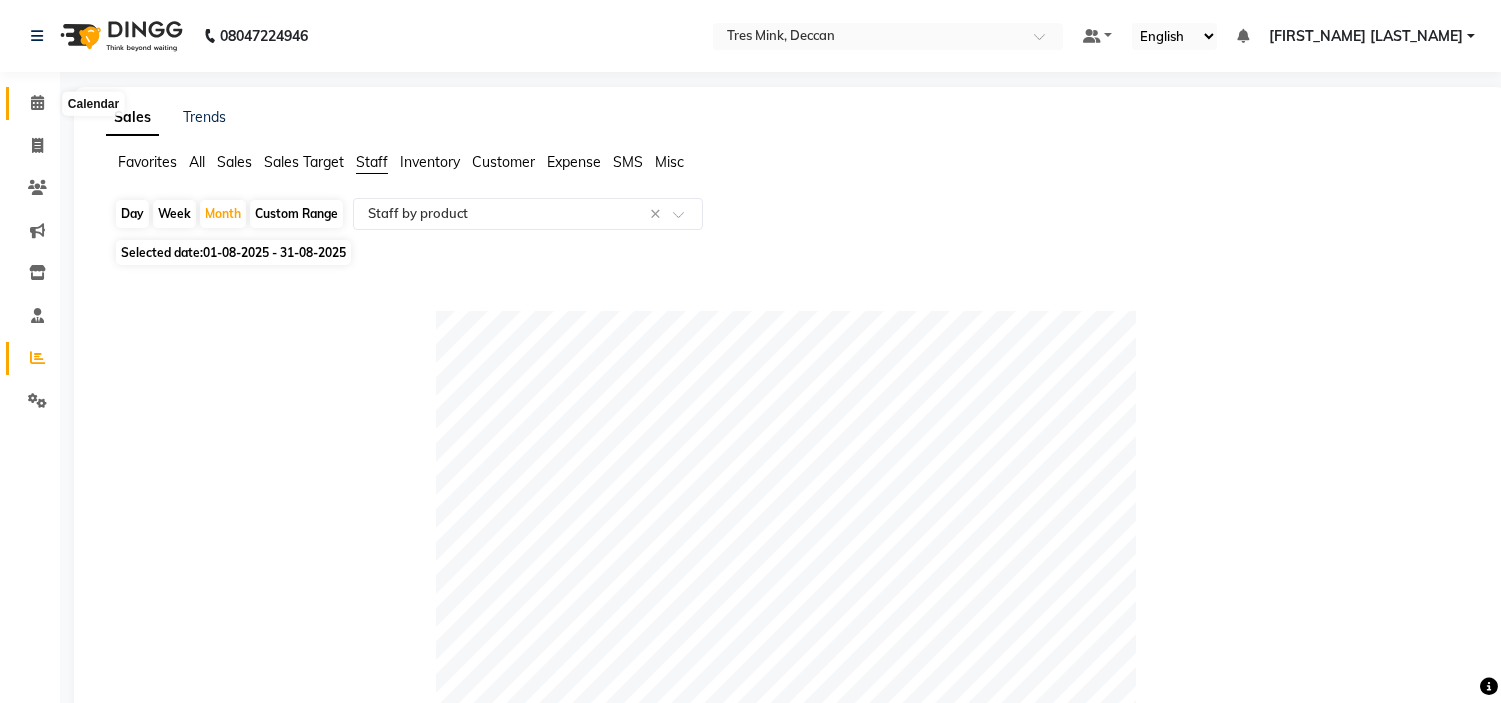 click 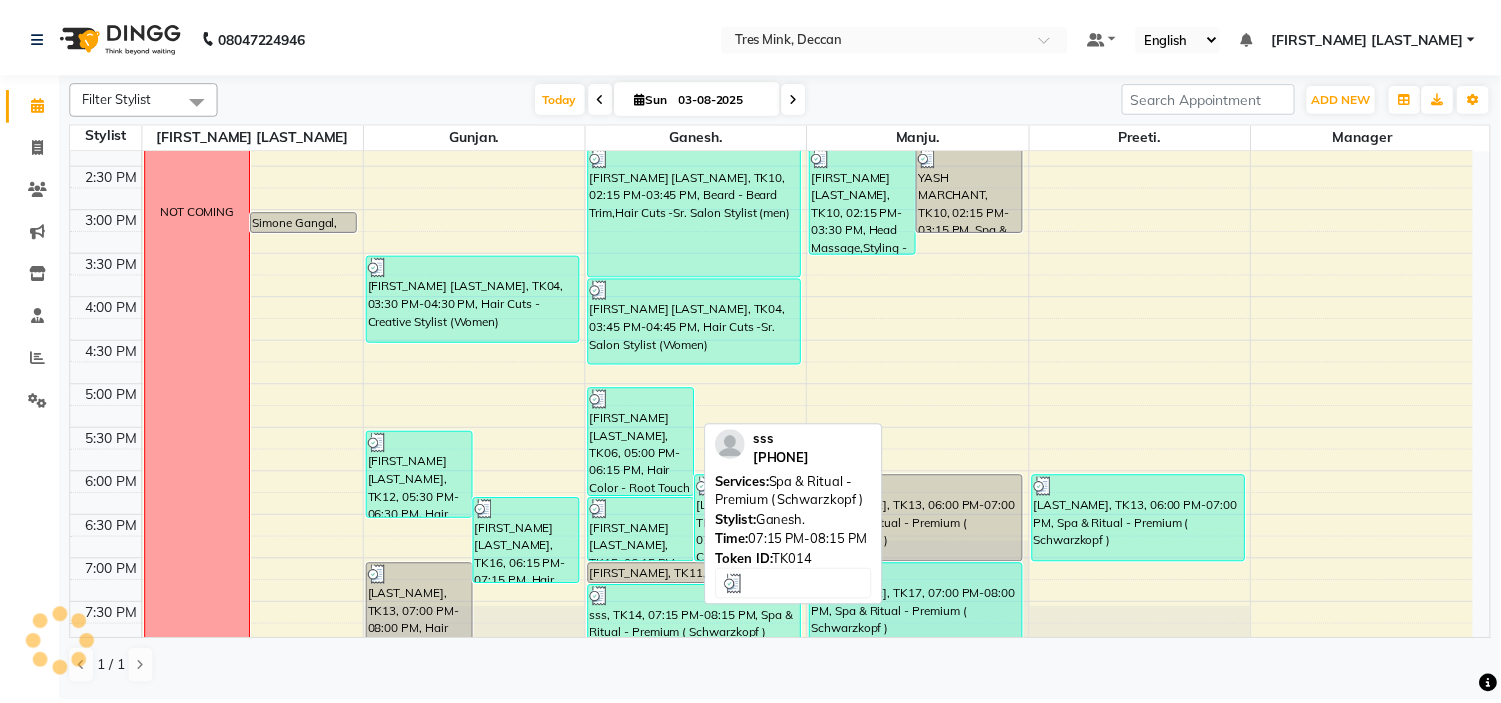 scroll, scrollTop: 656, scrollLeft: 0, axis: vertical 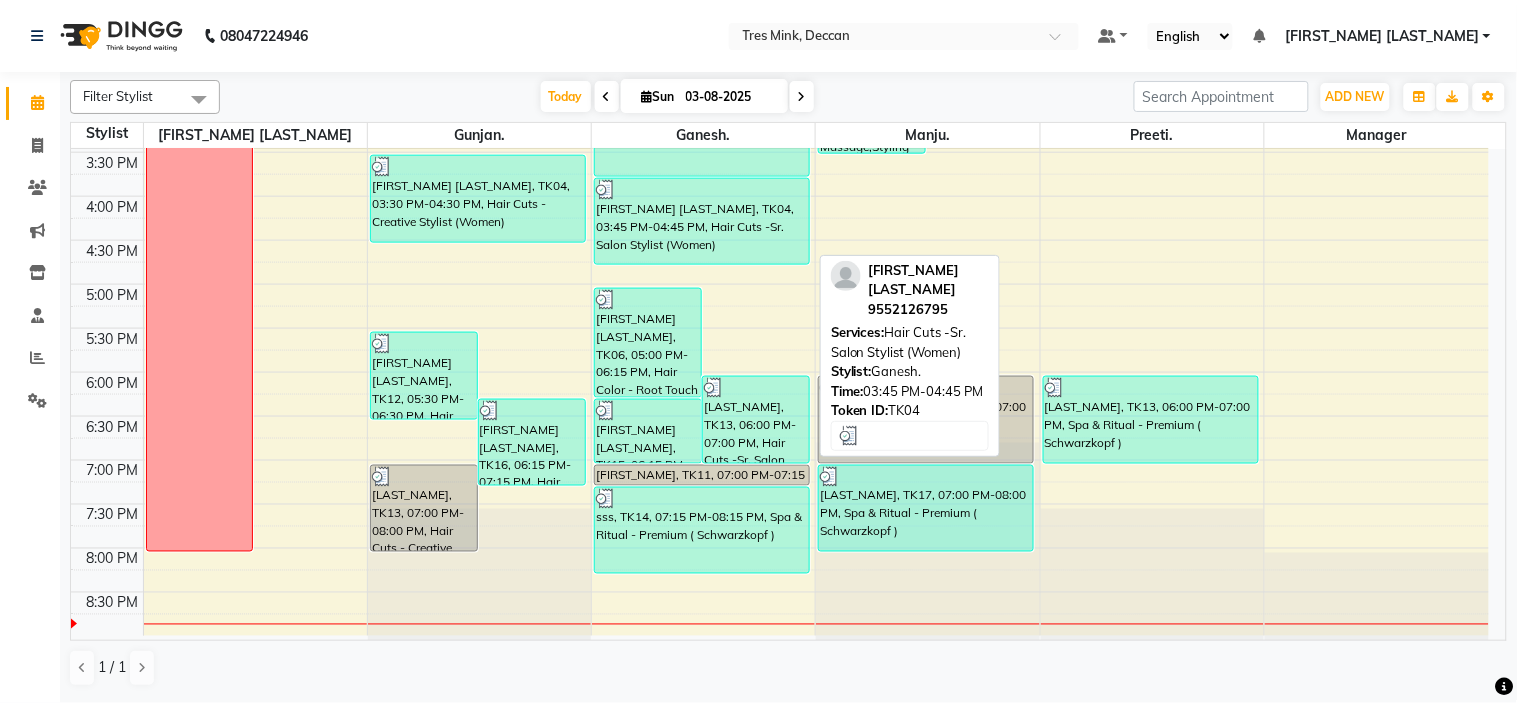 click at bounding box center [702, 190] 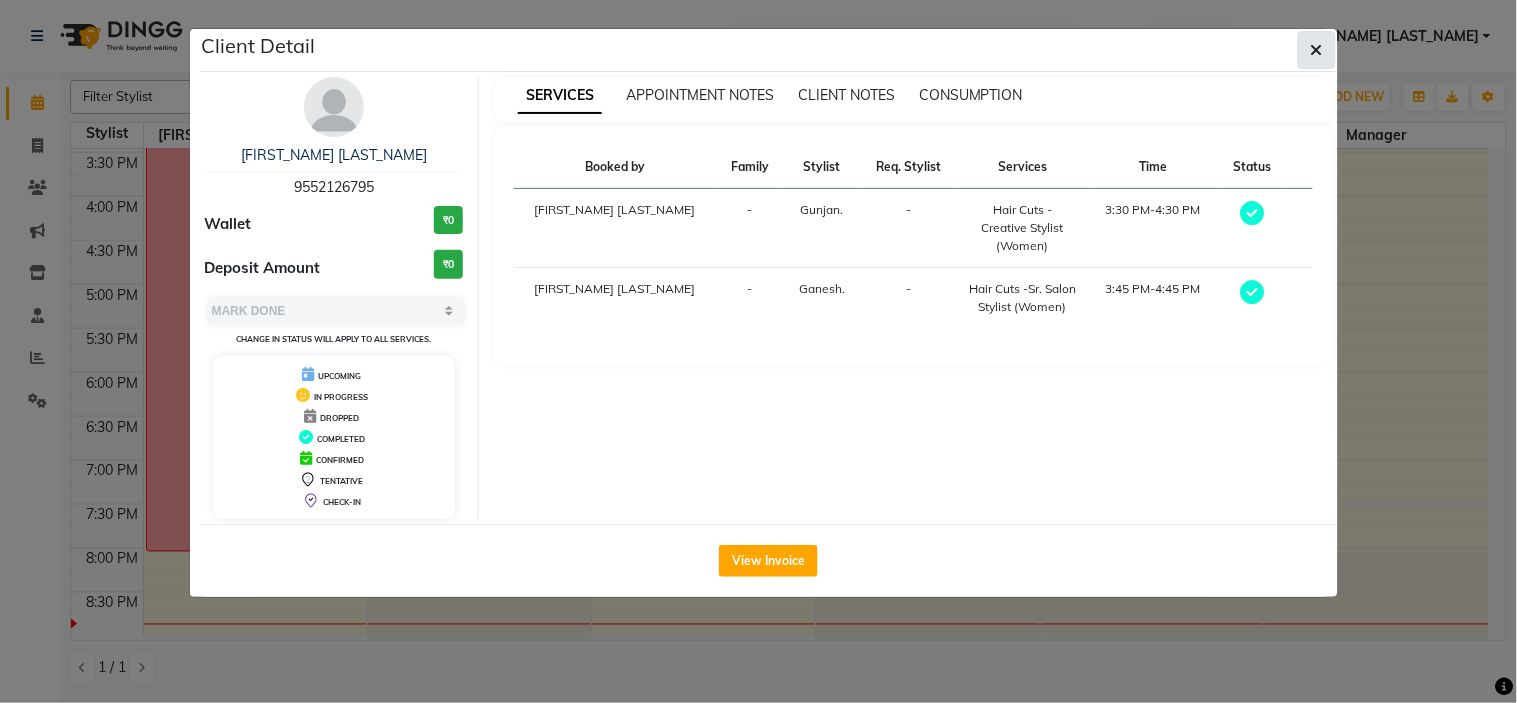click 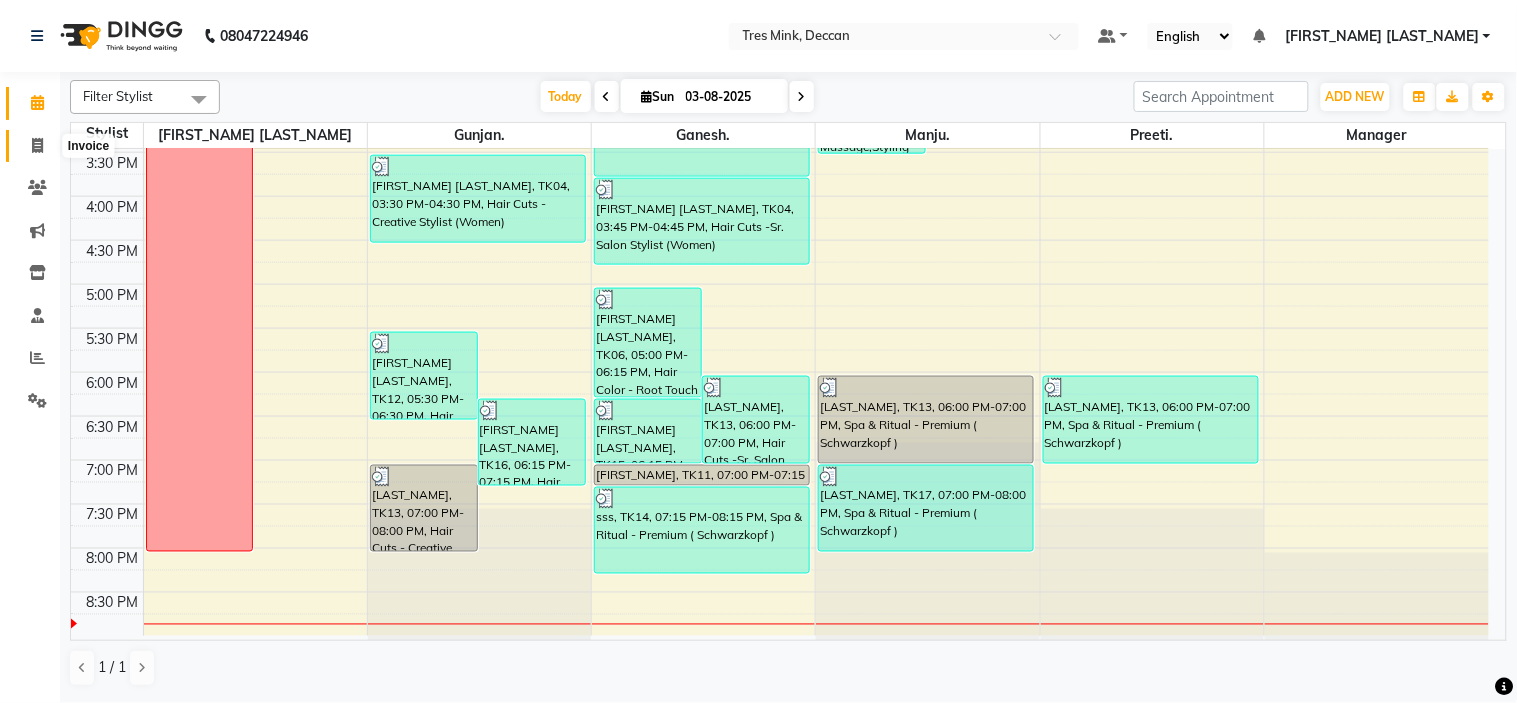 click 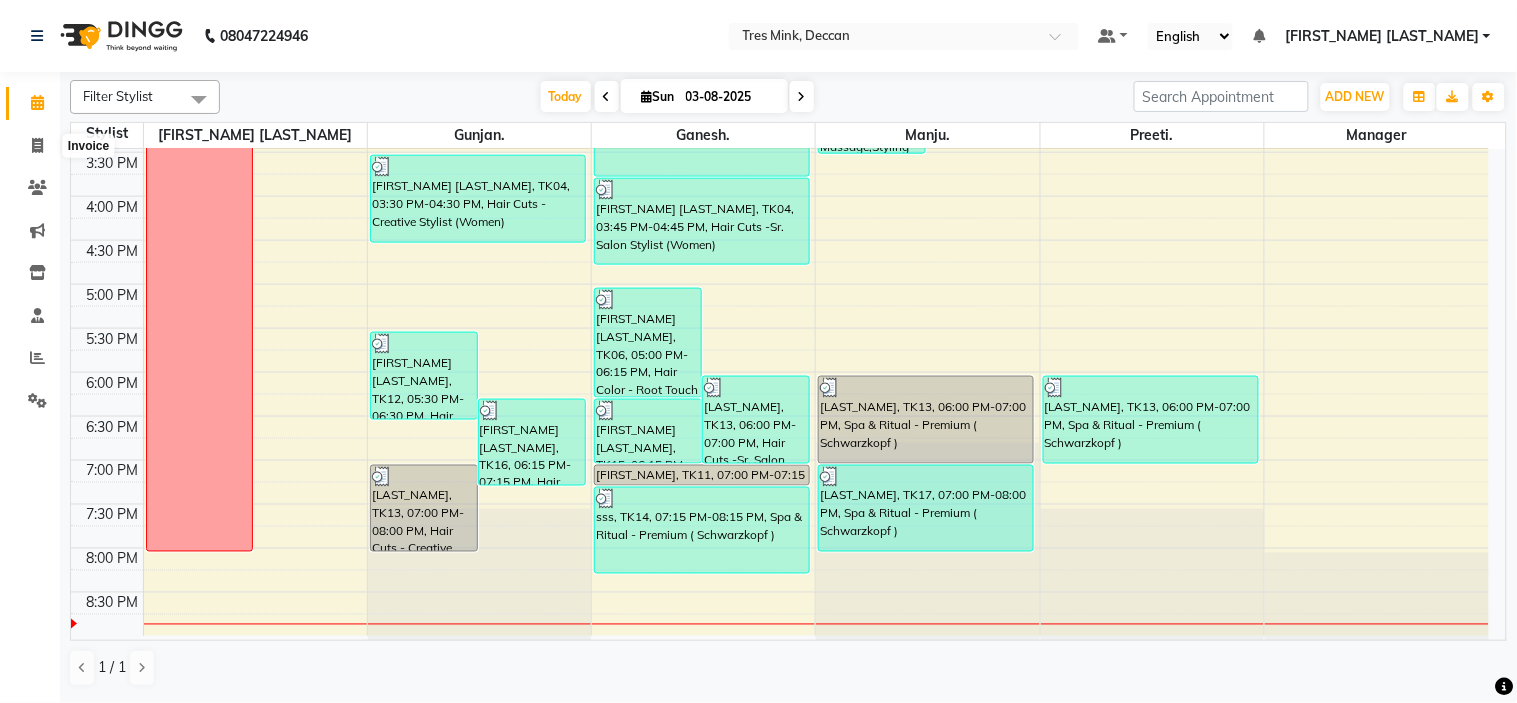 select on "service" 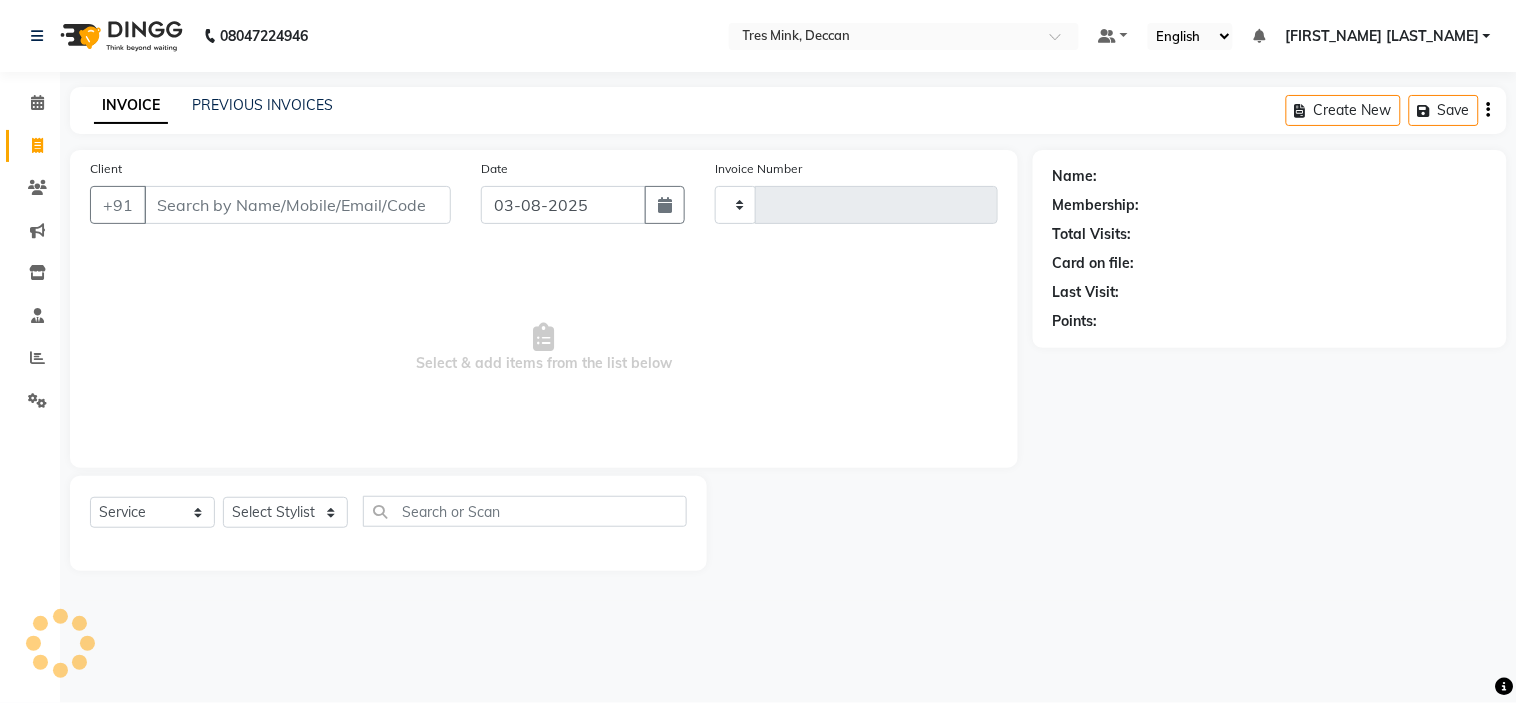 type on "0803" 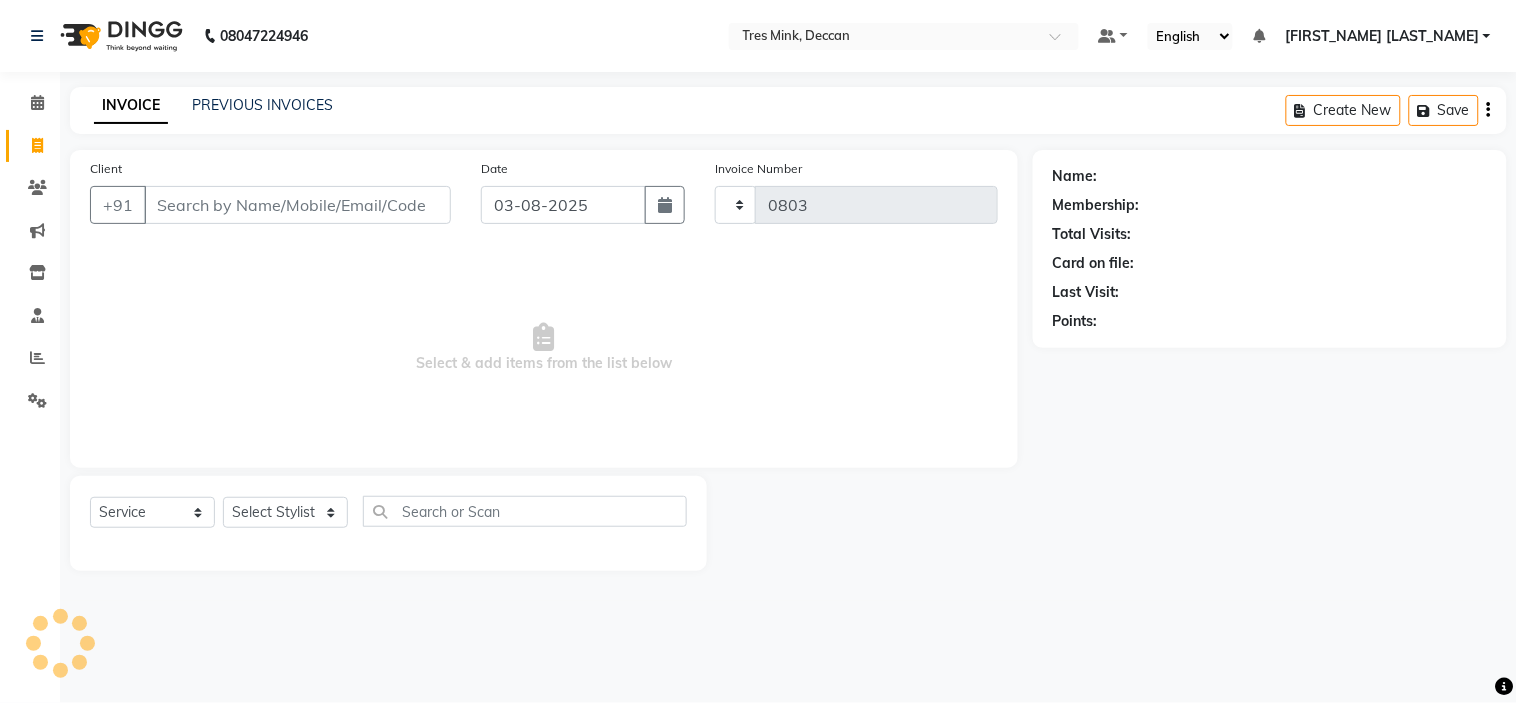 select on "8055" 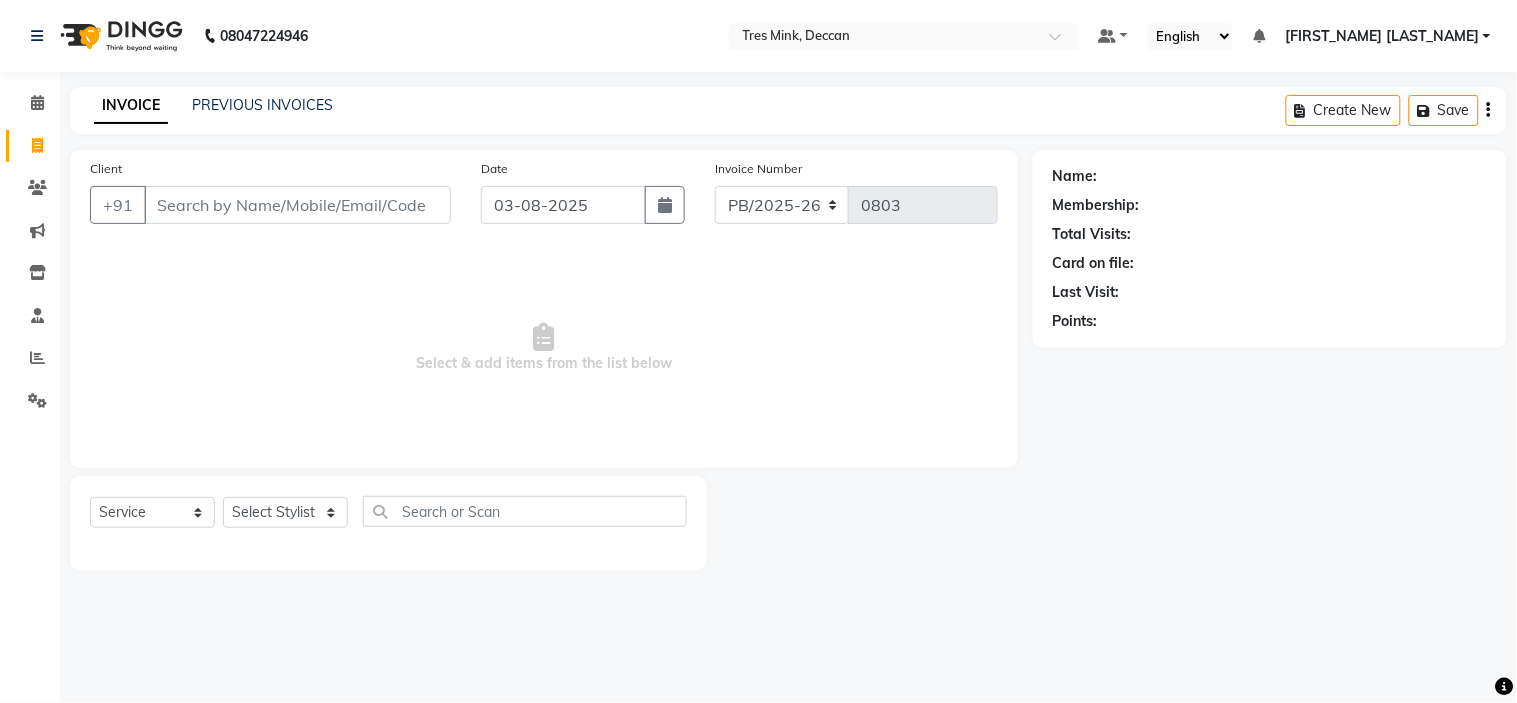 click on "PREVIOUS INVOICES" 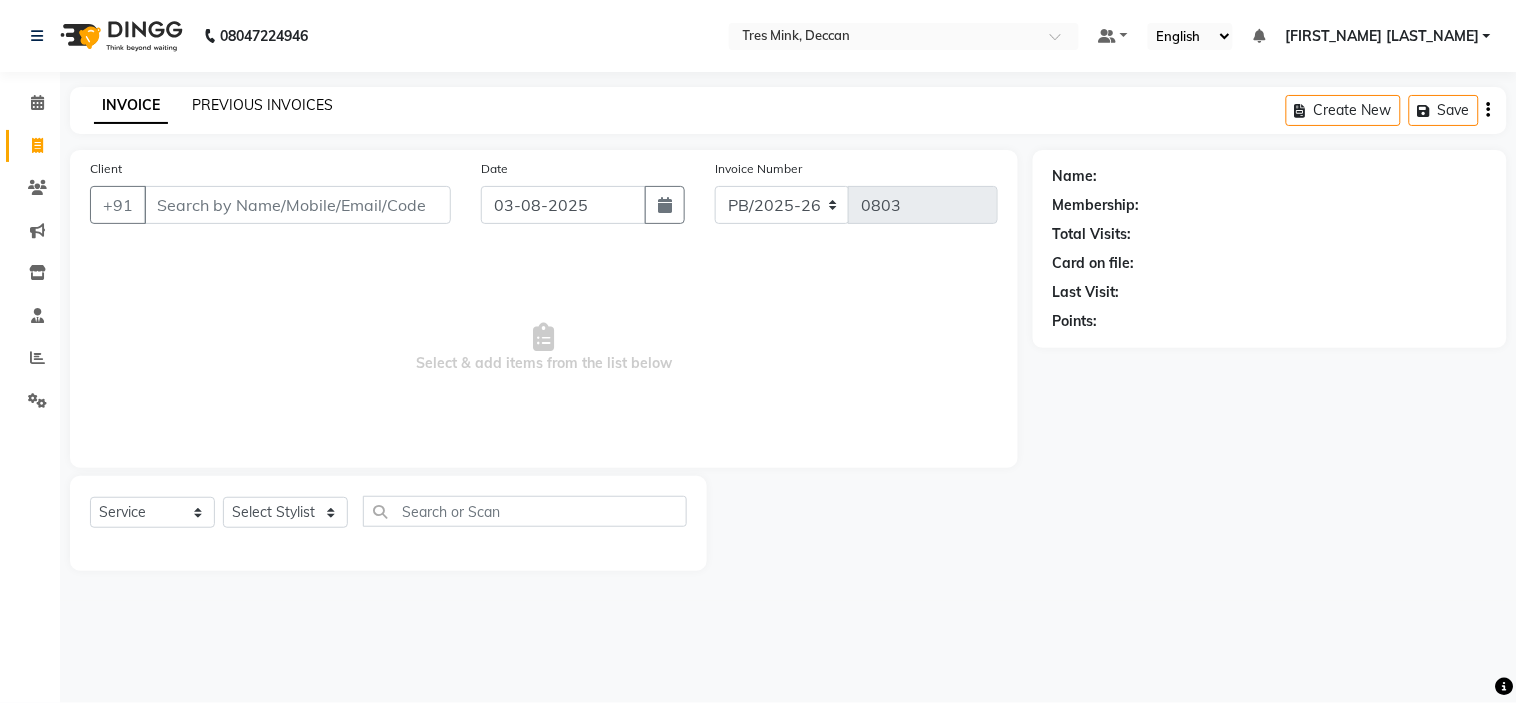 click on "PREVIOUS INVOICES" 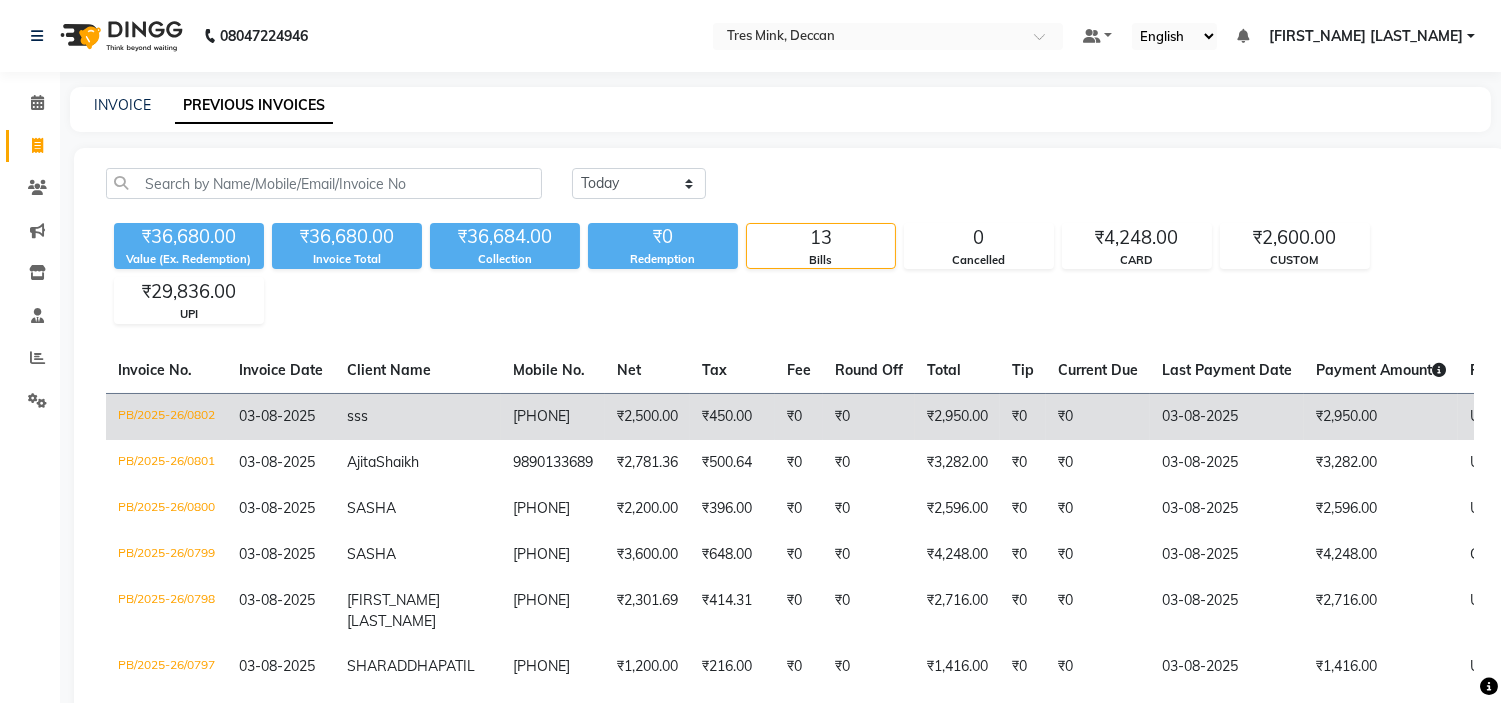 drag, startPoint x: 606, startPoint y: 347, endPoint x: 603, endPoint y: 393, distance: 46.09772 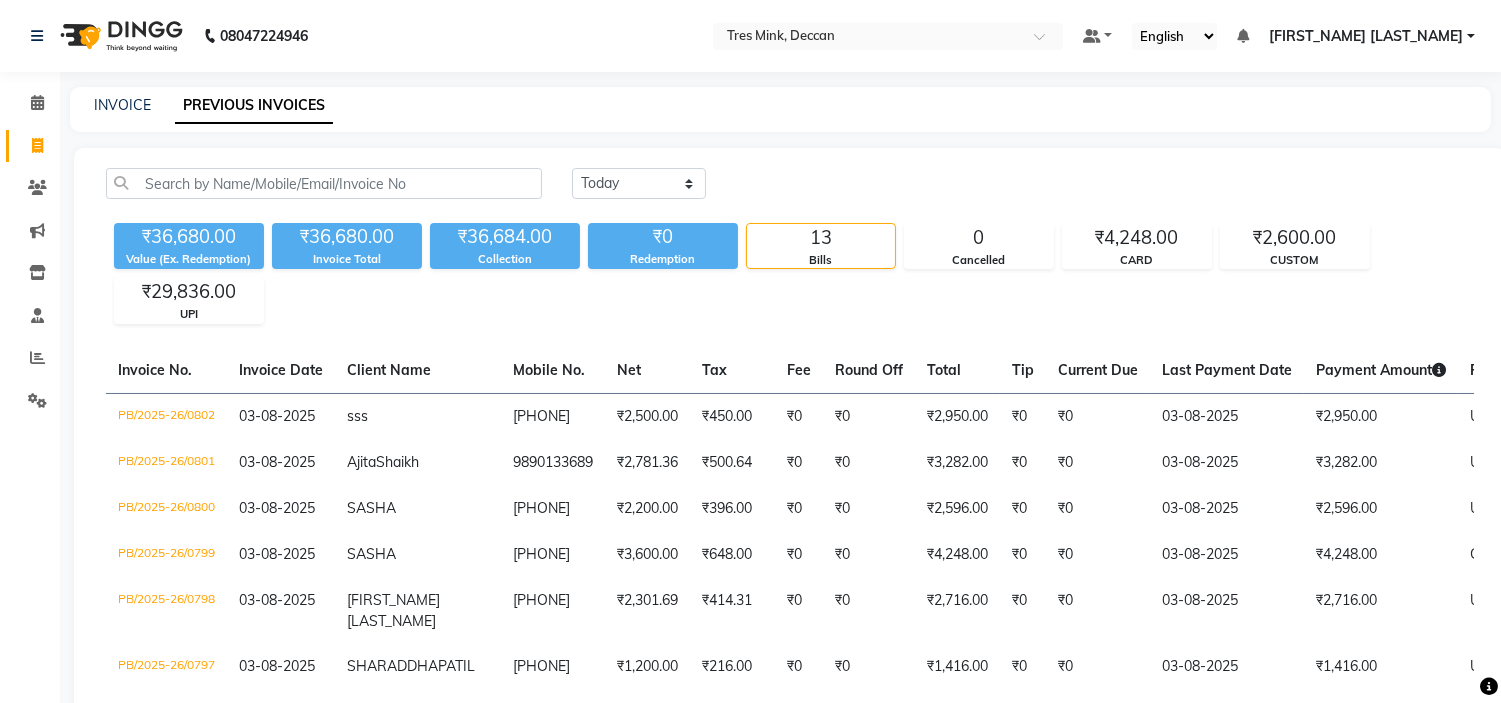 click on "Today Yesterday Custom Range ₹36,680.00 Value (Ex. Redemption) ₹36,680.00 Invoice Total  ₹36,684.00 Collection ₹0 Redemption 13 Bills 0 Cancelled ₹4,248.00 CARD ₹2,600.00 CUSTOM ₹29,836.00 UPI  Invoice No.   Invoice Date   Client Name   Mobile No.   Net   Tax   Fee   Round Off   Total   Tip   Current Due   Last Payment Date   Payment Amount   Payment Methods   Cancel Reason   Status   PB/2025-26/0802  03-08-2025 [NAME]   [PHONE] ₹2,500.00 ₹450.00  ₹0  ₹0 ₹2,950.00 ₹0 ₹0 03-08-2025 ₹2,950.00  UPI - PAID  PB/2025-26/0801  03-08-2025 [FIRST_NAME] [LAST_NAME] [PHONE] ₹2,781.36 ₹500.64  ₹0  ₹0 ₹3,282.00 ₹0 ₹0 03-08-2025 ₹3,282.00  UPI - PAID  PB/2025-26/0800  03-08-2025 [LAST_NAME]   [PHONE] ₹2,200.00 ₹396.00  ₹0  ₹0 ₹2,596.00 ₹0 ₹0 03-08-2025 ₹2,596.00  UPI - PAID  PB/2025-26/0799  03-08-2025 [LAST_NAME]   [PHONE] ₹3,600.00 ₹648.00  ₹0  ₹0 ₹4,248.00 ₹0 ₹0 03-08-2025 ₹4,248.00  CARD - PAID  PB/2025-26/0798  03-08-2025 [FIRST_NAME] [LAST_NAME] [PHONE] UPI" 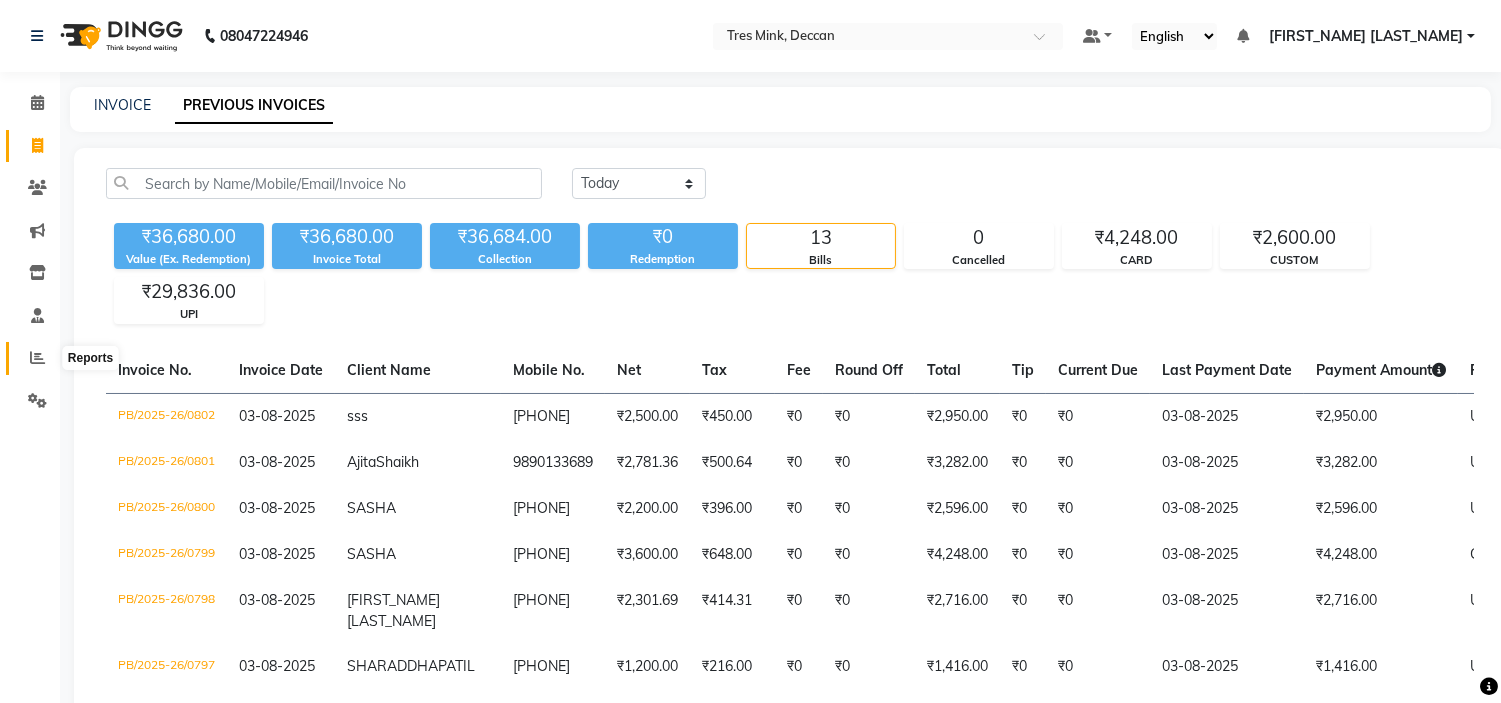 click 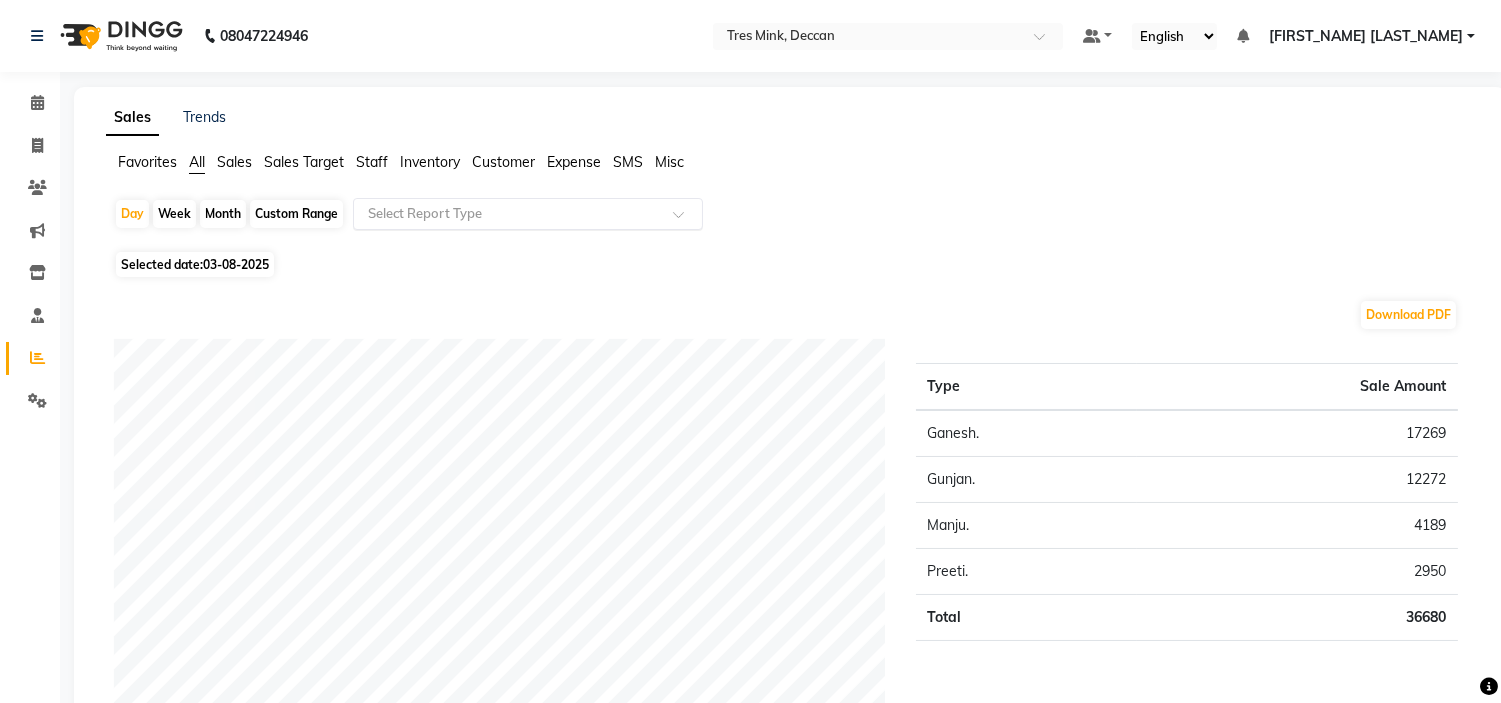 click 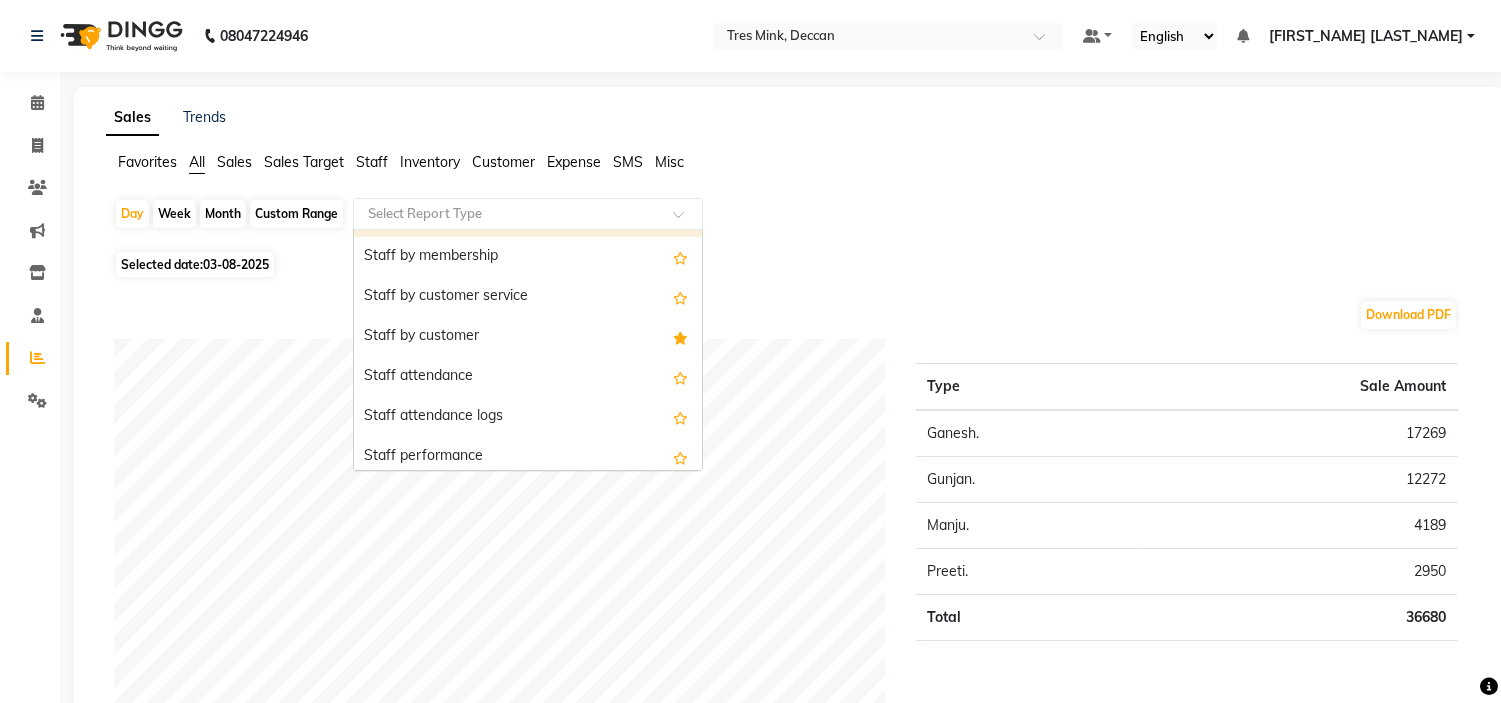 scroll, scrollTop: 222, scrollLeft: 0, axis: vertical 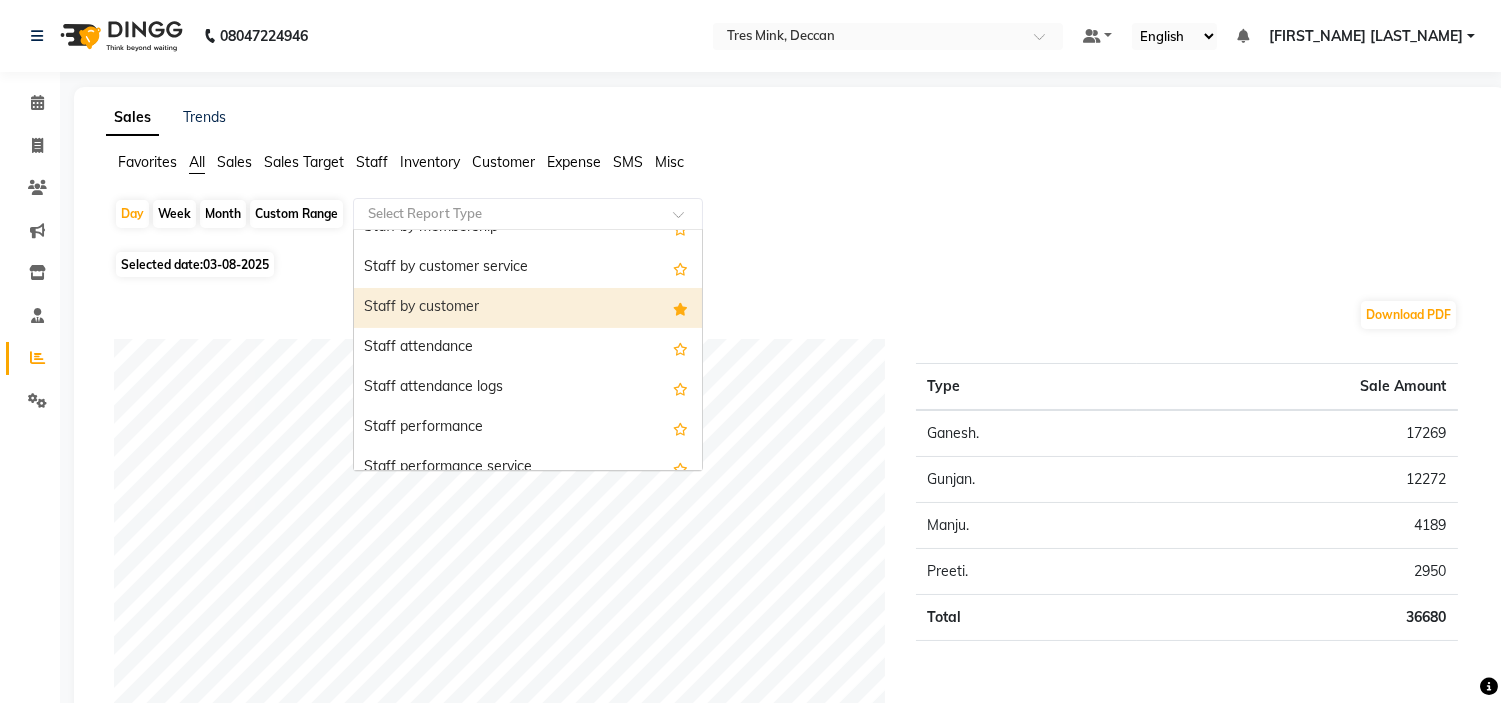click on "Staff by customer" at bounding box center (528, 308) 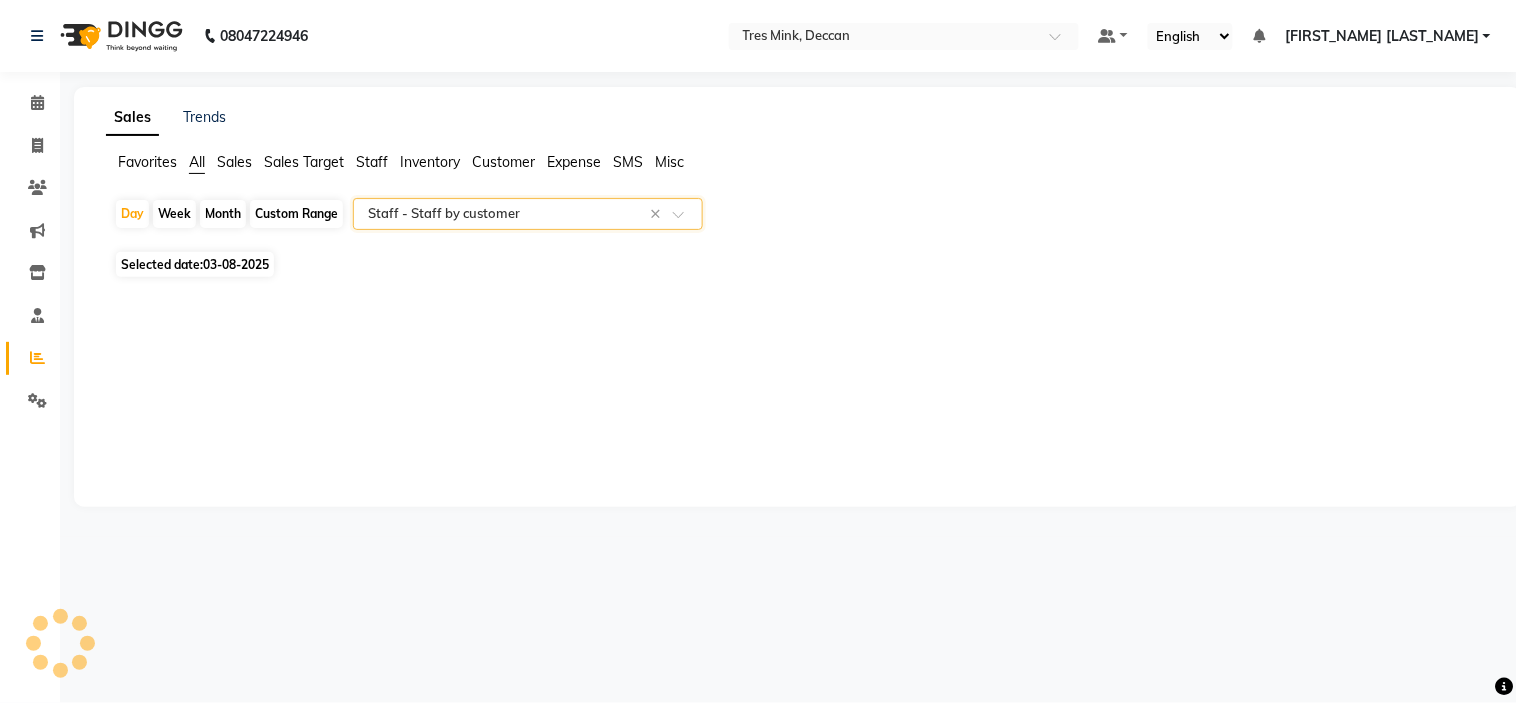 select on "filtered_report" 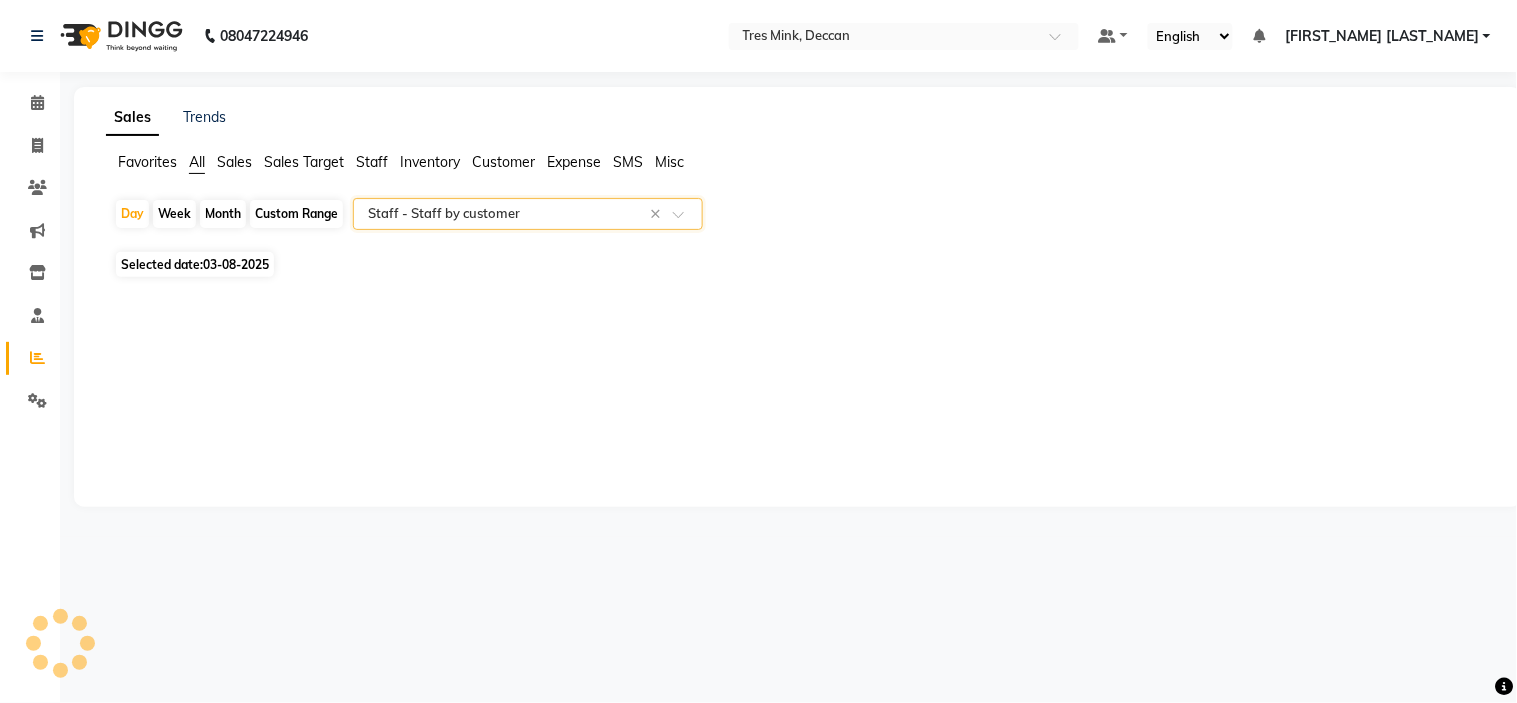 select on "pdf" 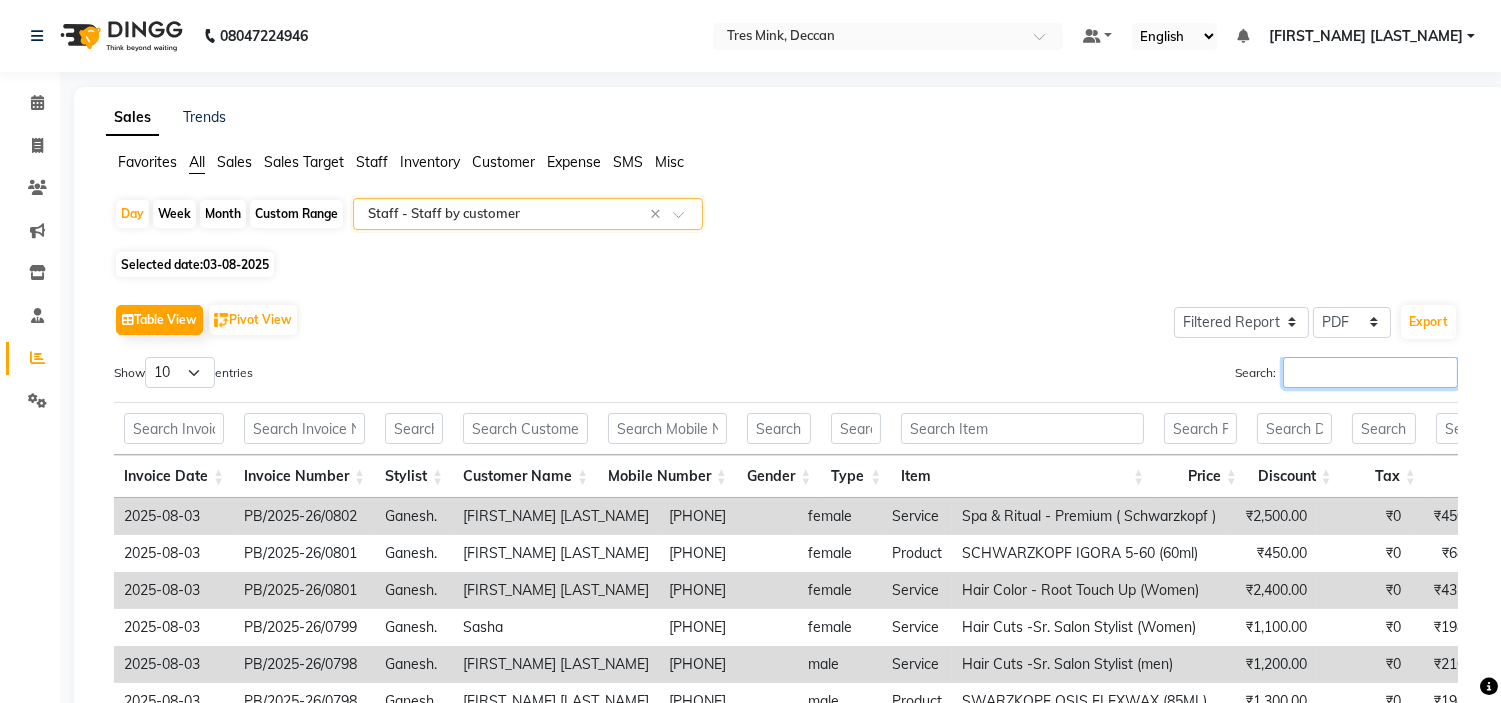click on "Search:" at bounding box center (1370, 372) 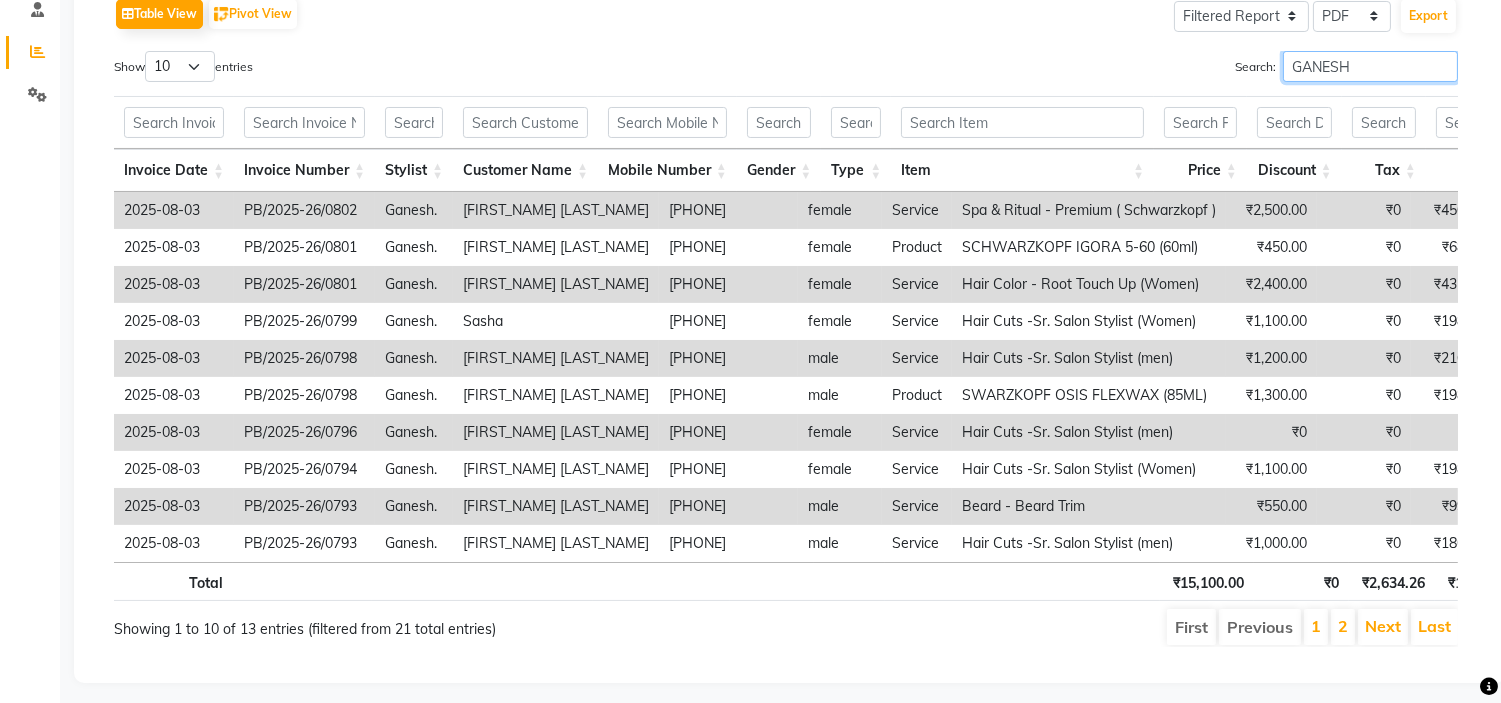scroll, scrollTop: 350, scrollLeft: 0, axis: vertical 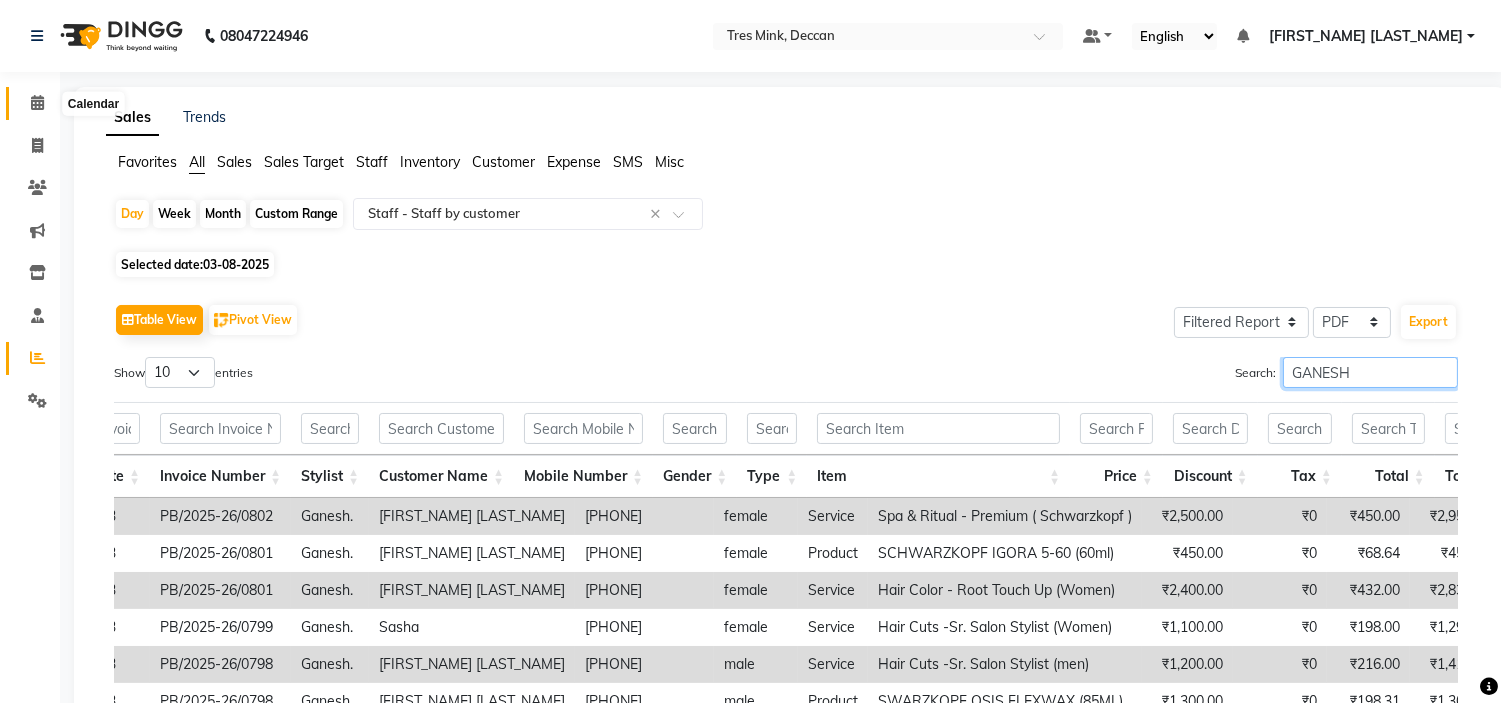 type on "GANESH" 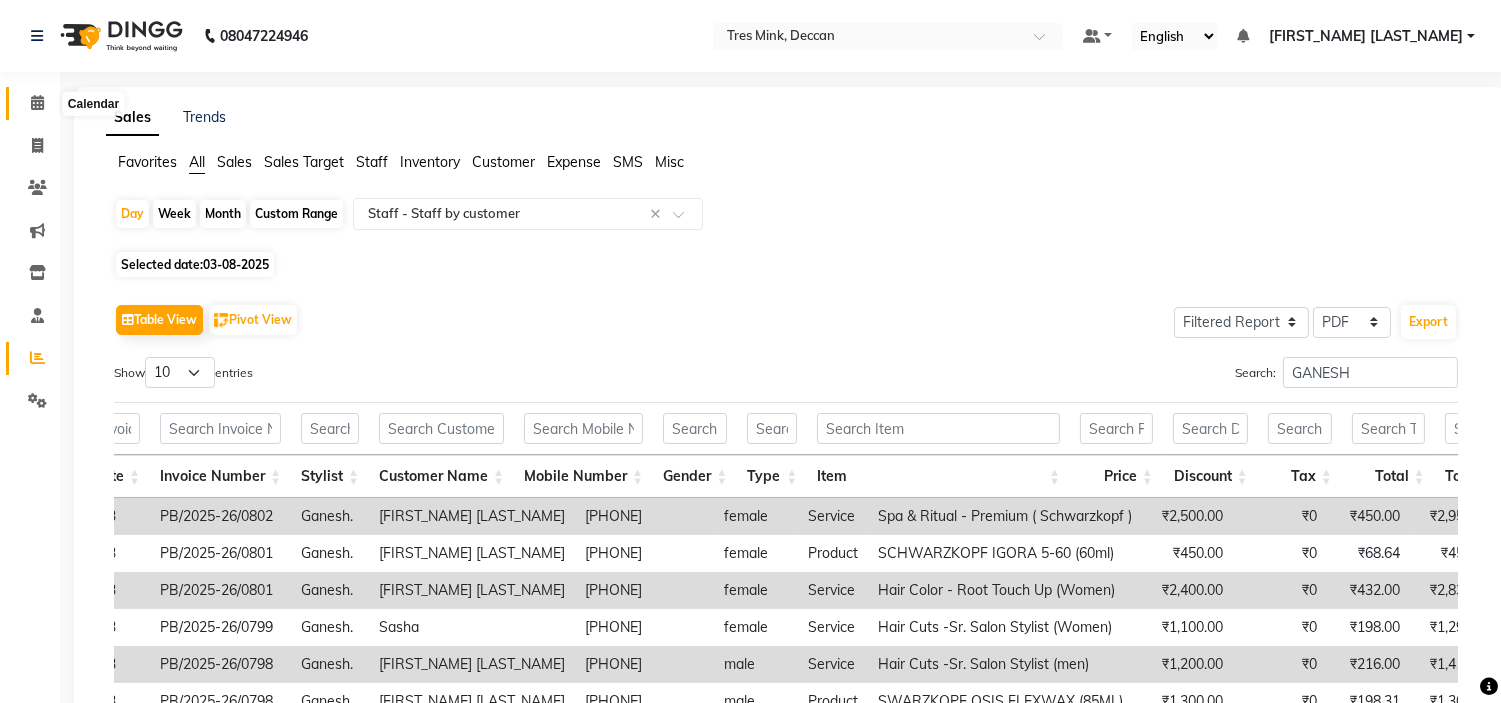 click 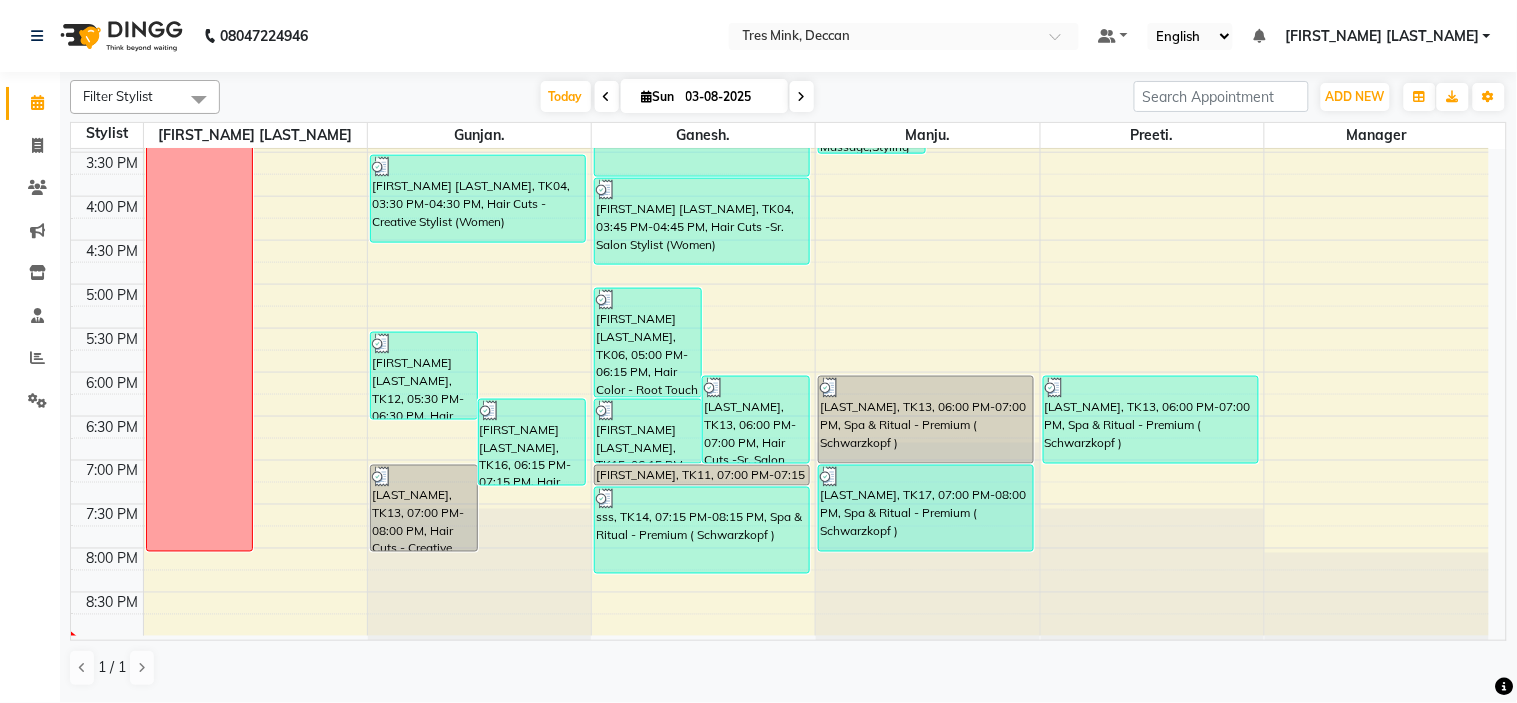 click at bounding box center (802, 97) 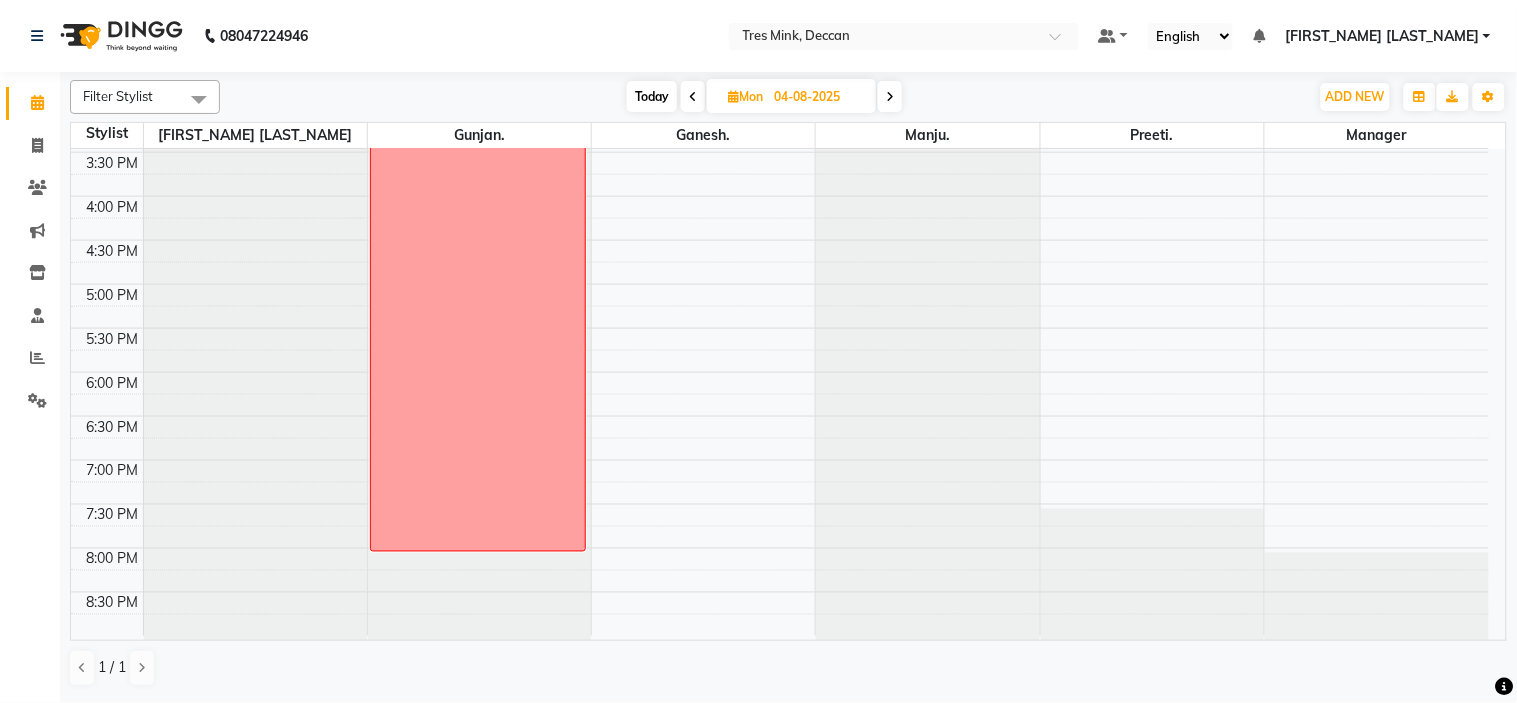 scroll, scrollTop: 0, scrollLeft: 0, axis: both 